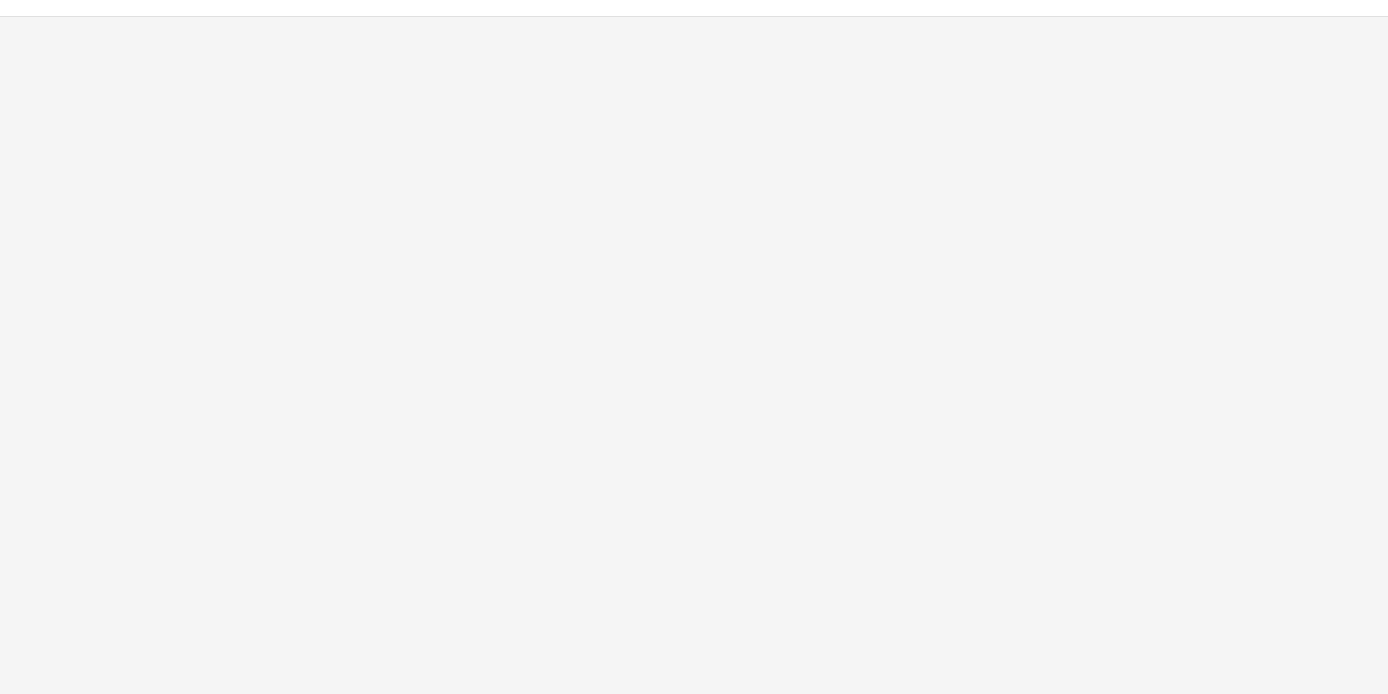scroll, scrollTop: 0, scrollLeft: 0, axis: both 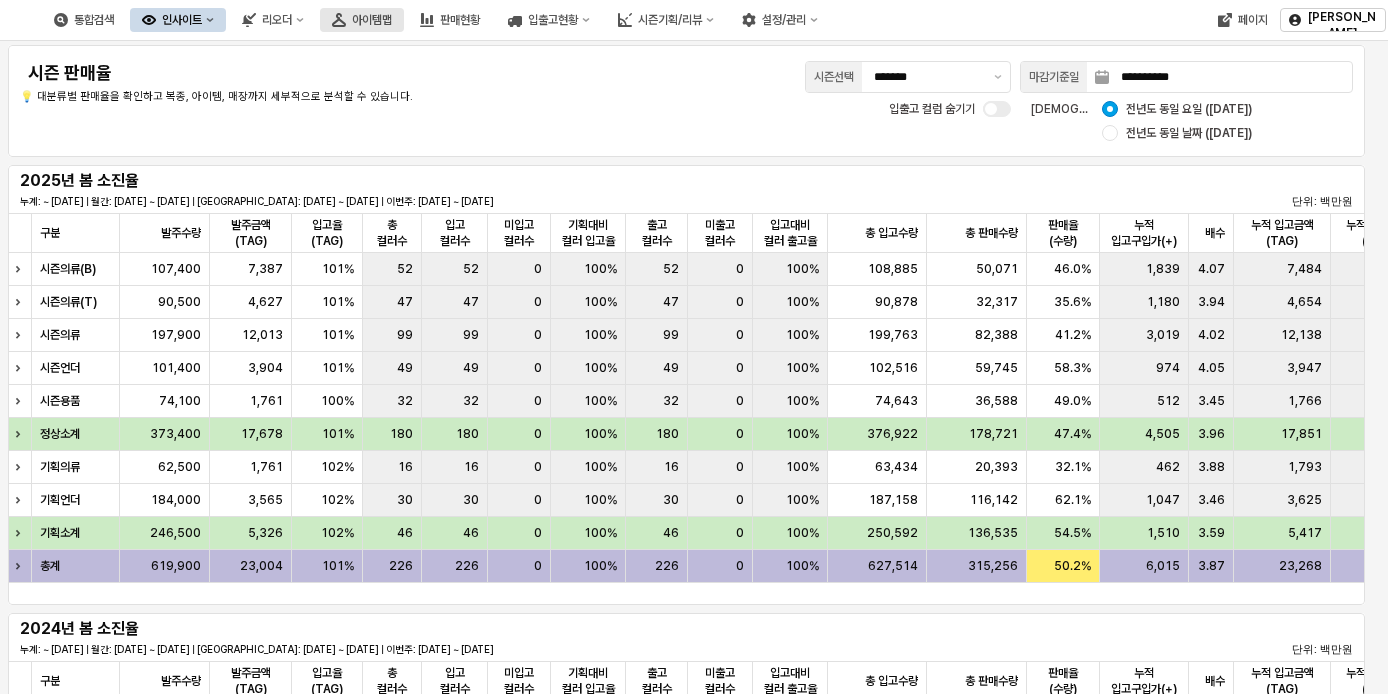 drag, startPoint x: 441, startPoint y: 37, endPoint x: 452, endPoint y: 19, distance: 21.095022 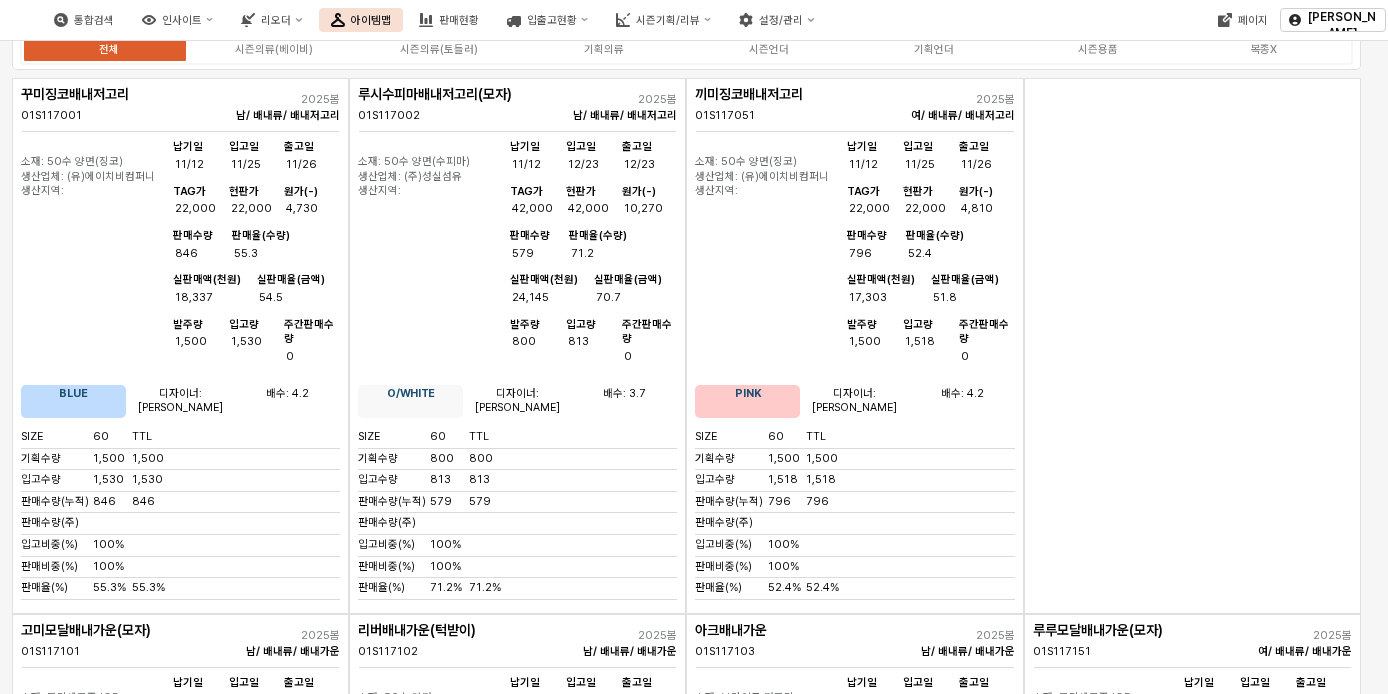 scroll, scrollTop: 0, scrollLeft: 0, axis: both 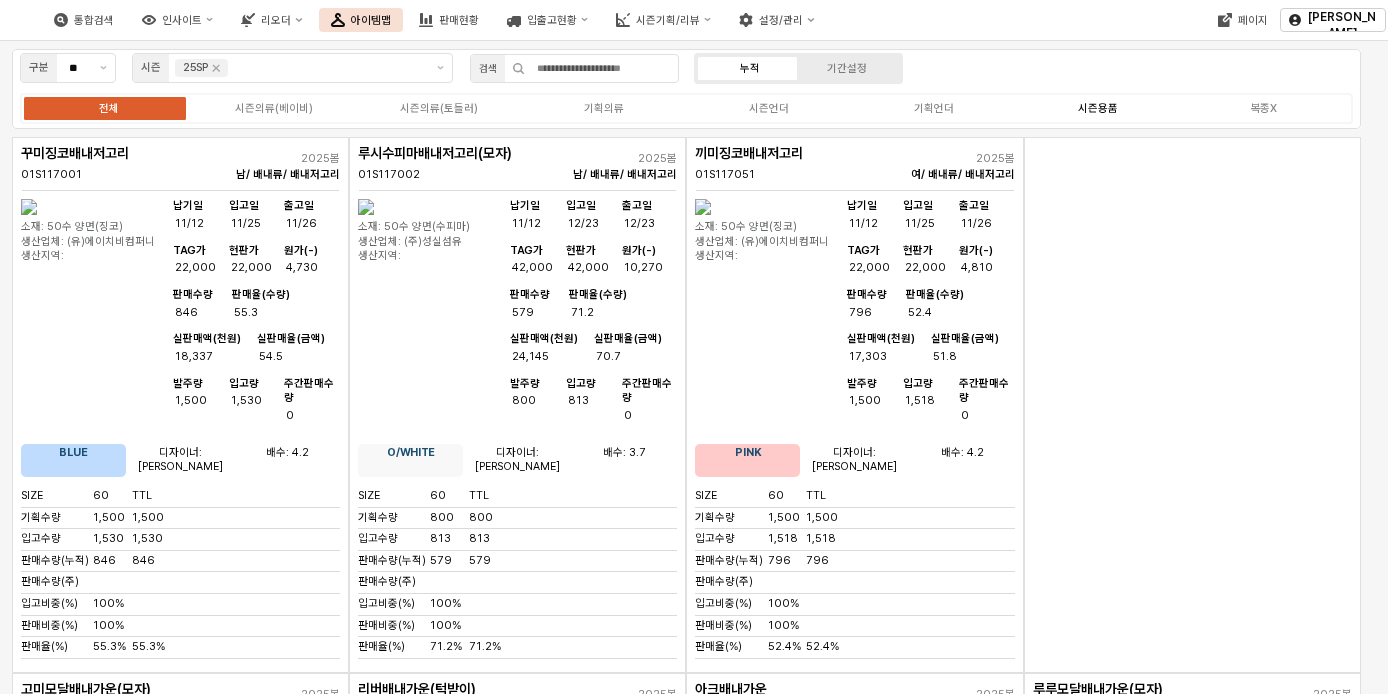 click on "시즌용품" at bounding box center (1098, 108) 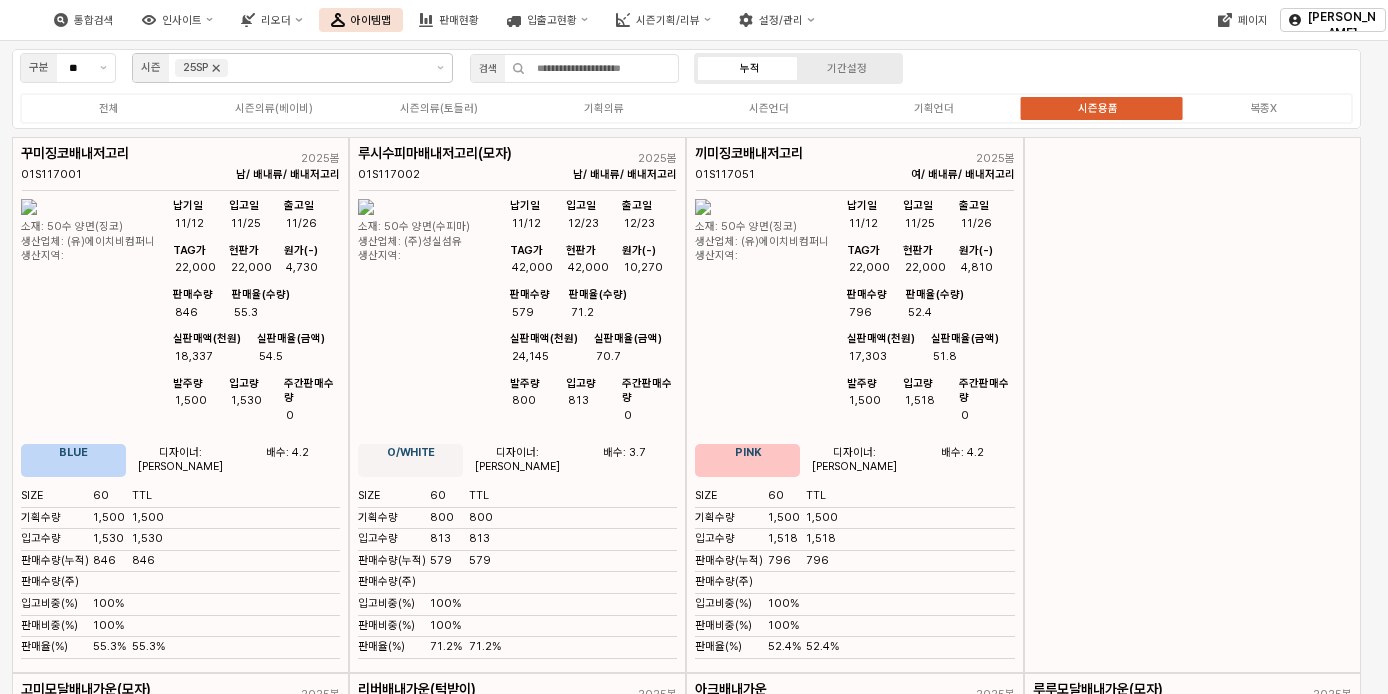 click 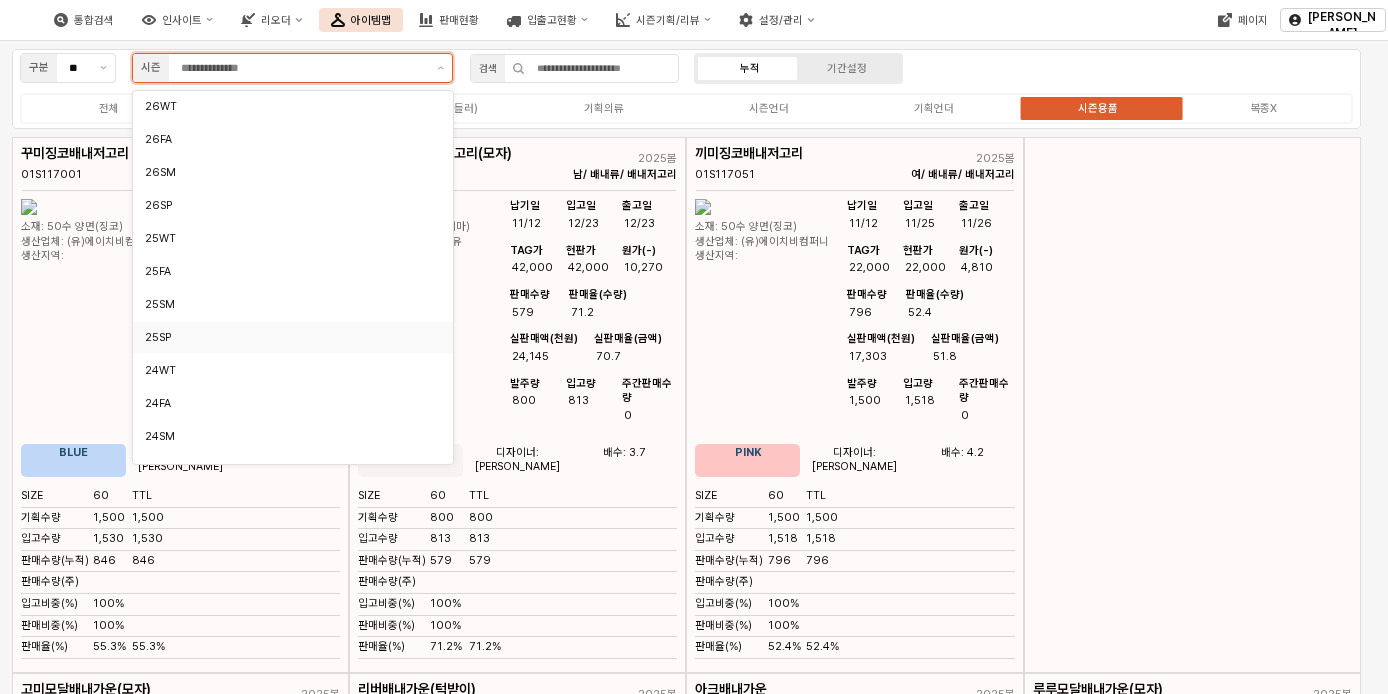 click at bounding box center (303, 68) 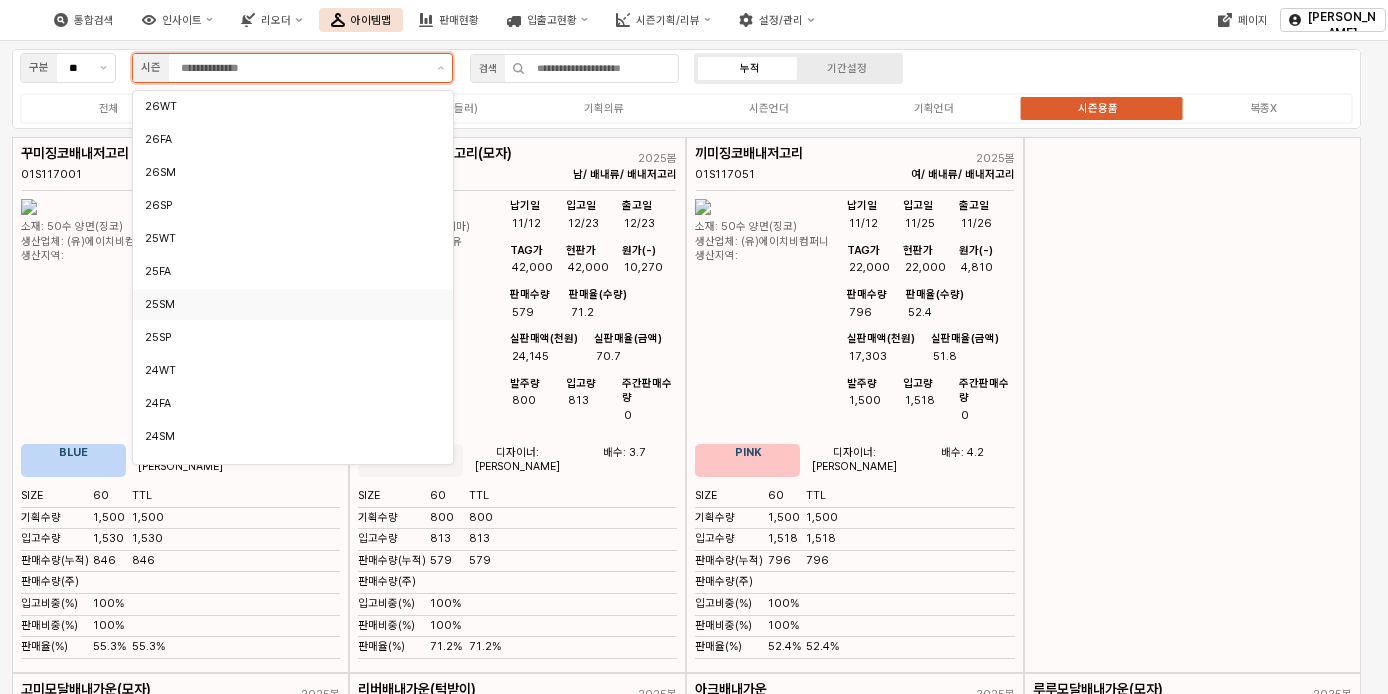 click on "25SM" at bounding box center (287, 304) 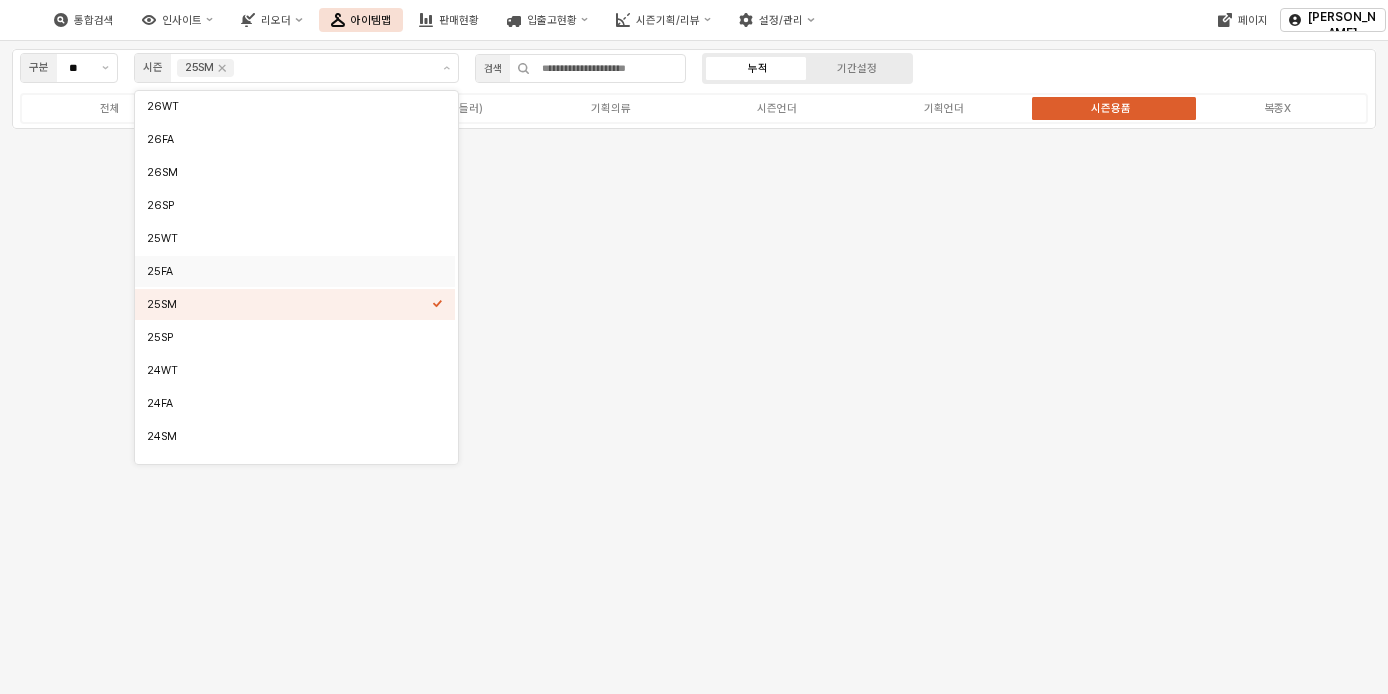 click on "구분 ** 시즌 25SM 검색 누적 기간설정 전체 시즌의류(베이비) 시즌의류(토들러) 기획의류 시즌언더 기획언더 시즌용품 복종X" at bounding box center [694, 89] 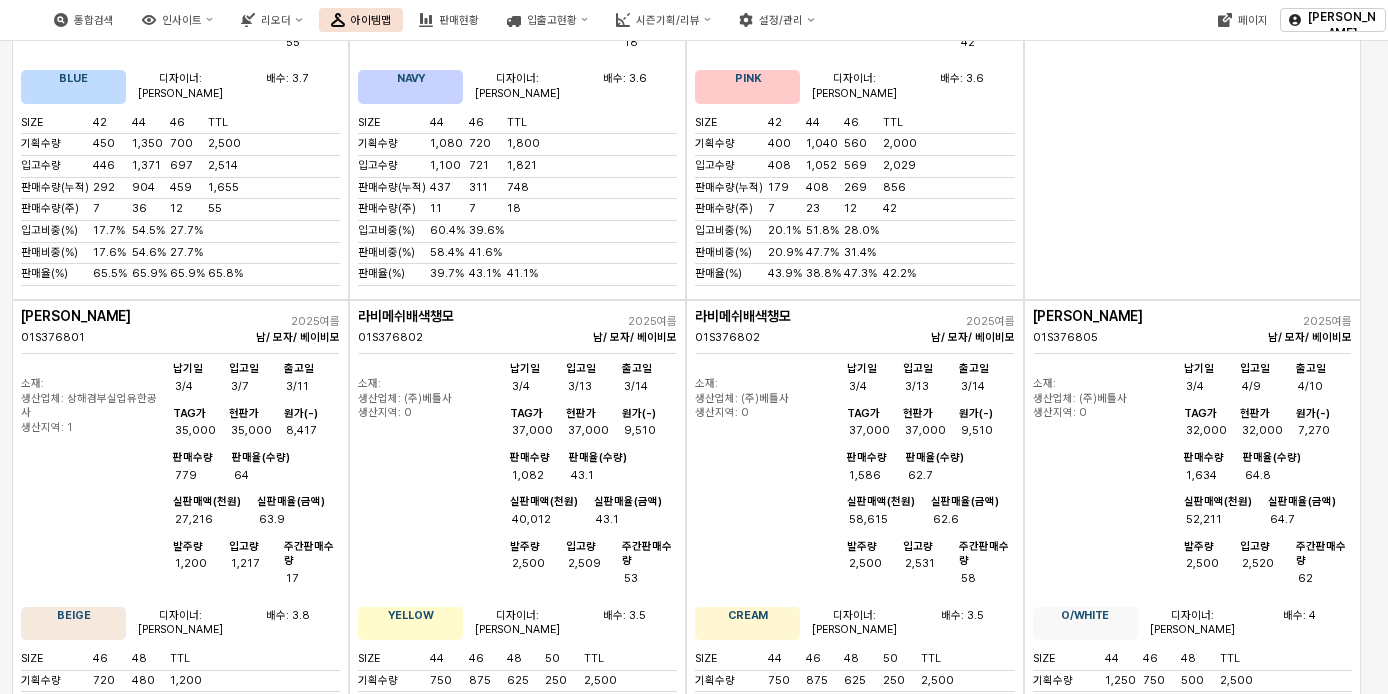 scroll, scrollTop: 9500, scrollLeft: 0, axis: vertical 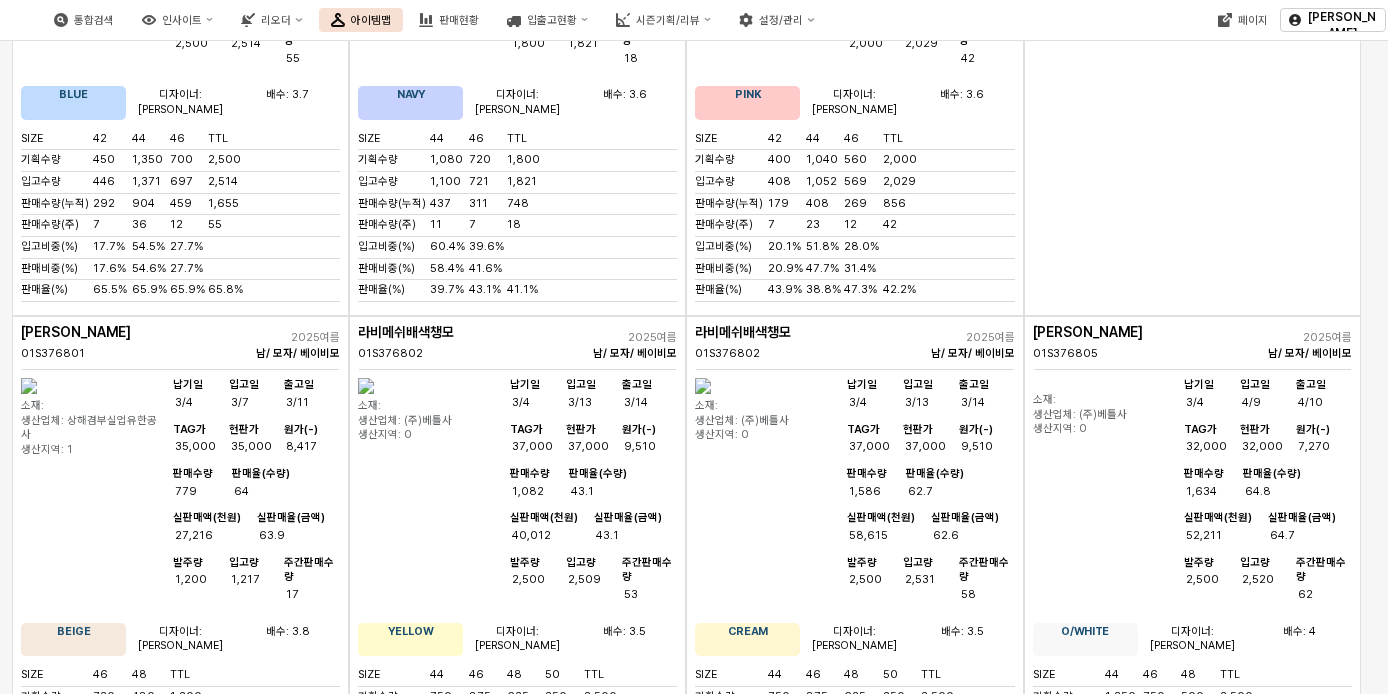 click at bounding box center [366, 922] 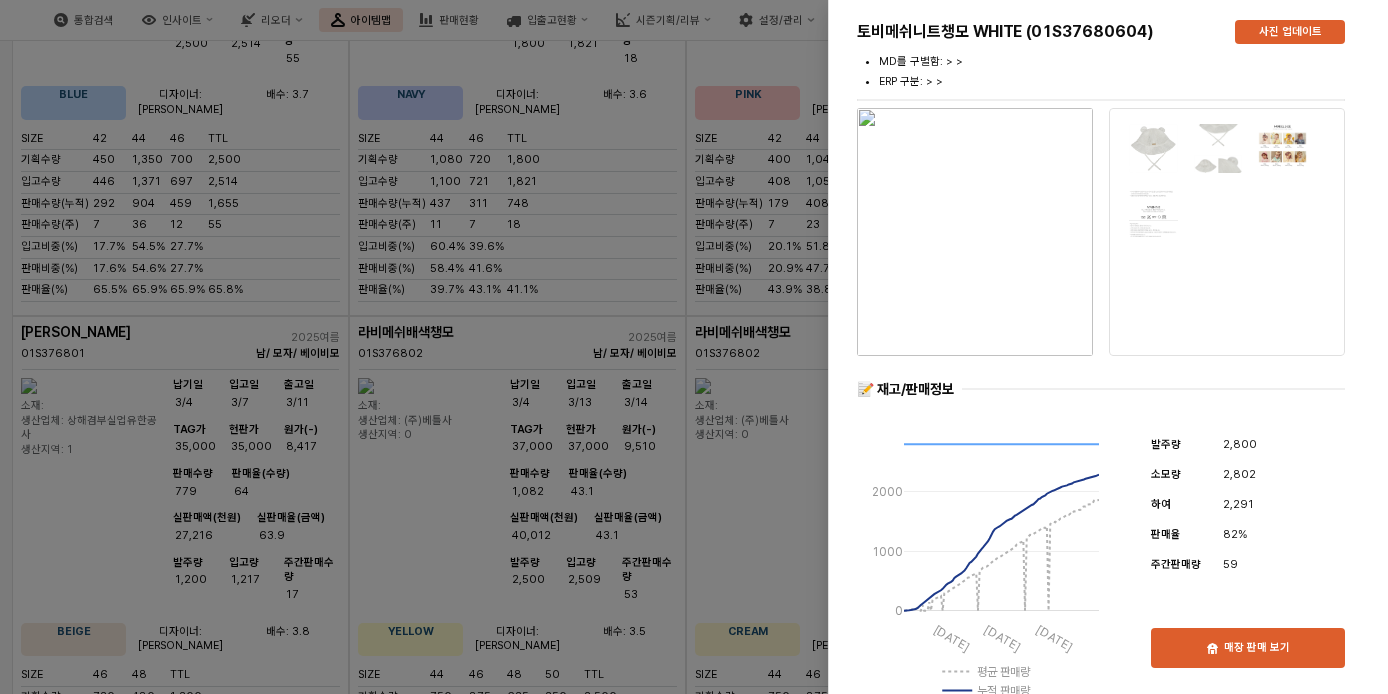 click at bounding box center [694, 347] 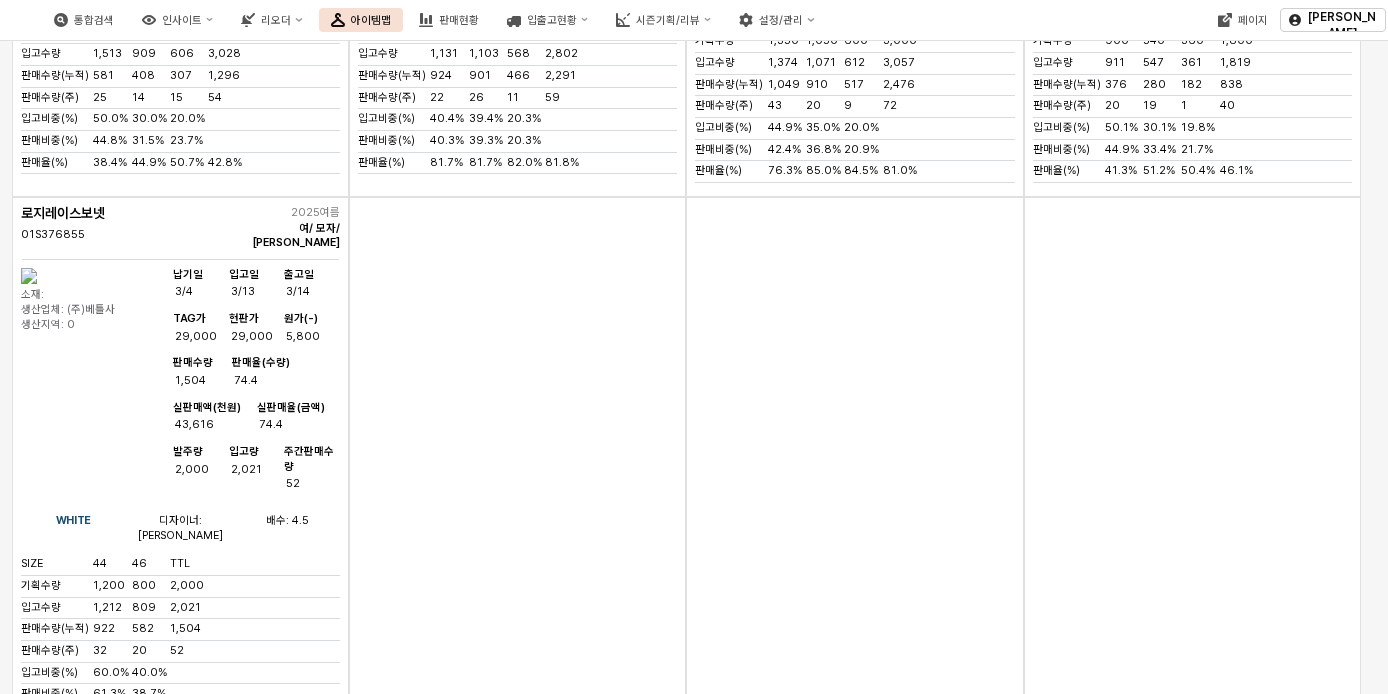 scroll, scrollTop: 11000, scrollLeft: 0, axis: vertical 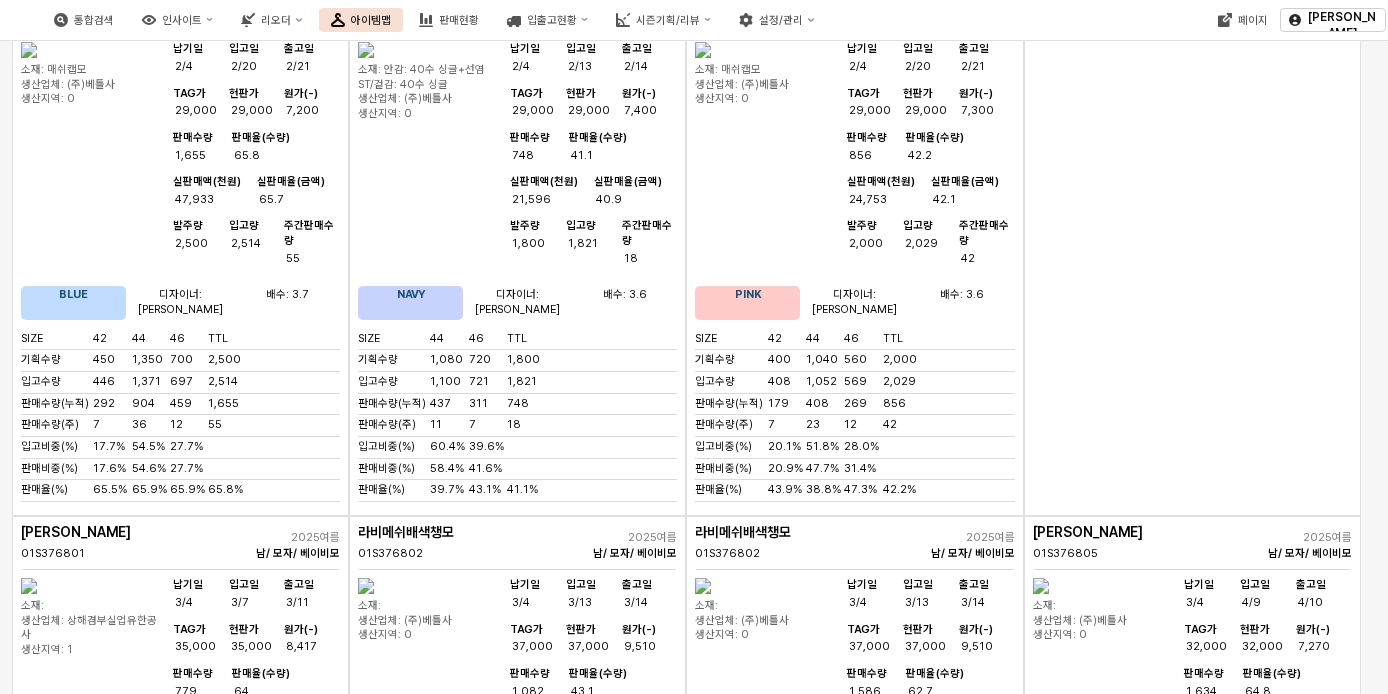 click at bounding box center (1041, 586) 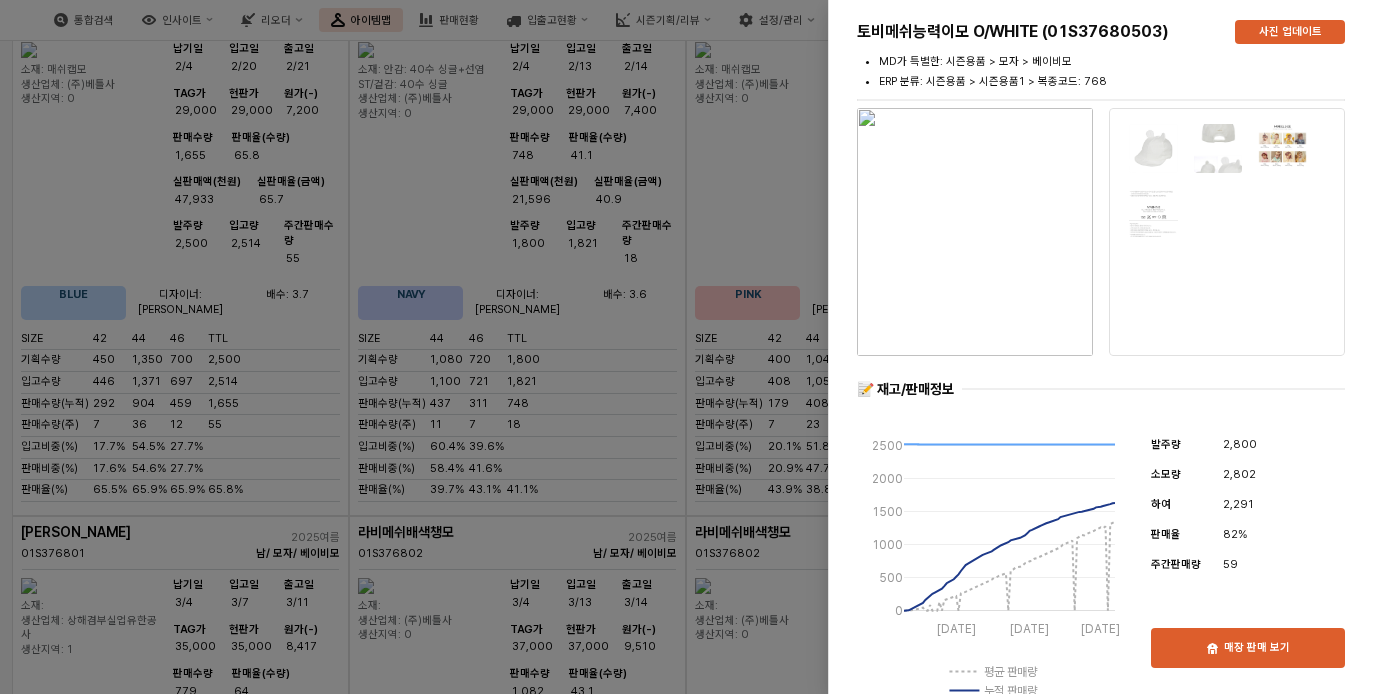 click at bounding box center (694, 347) 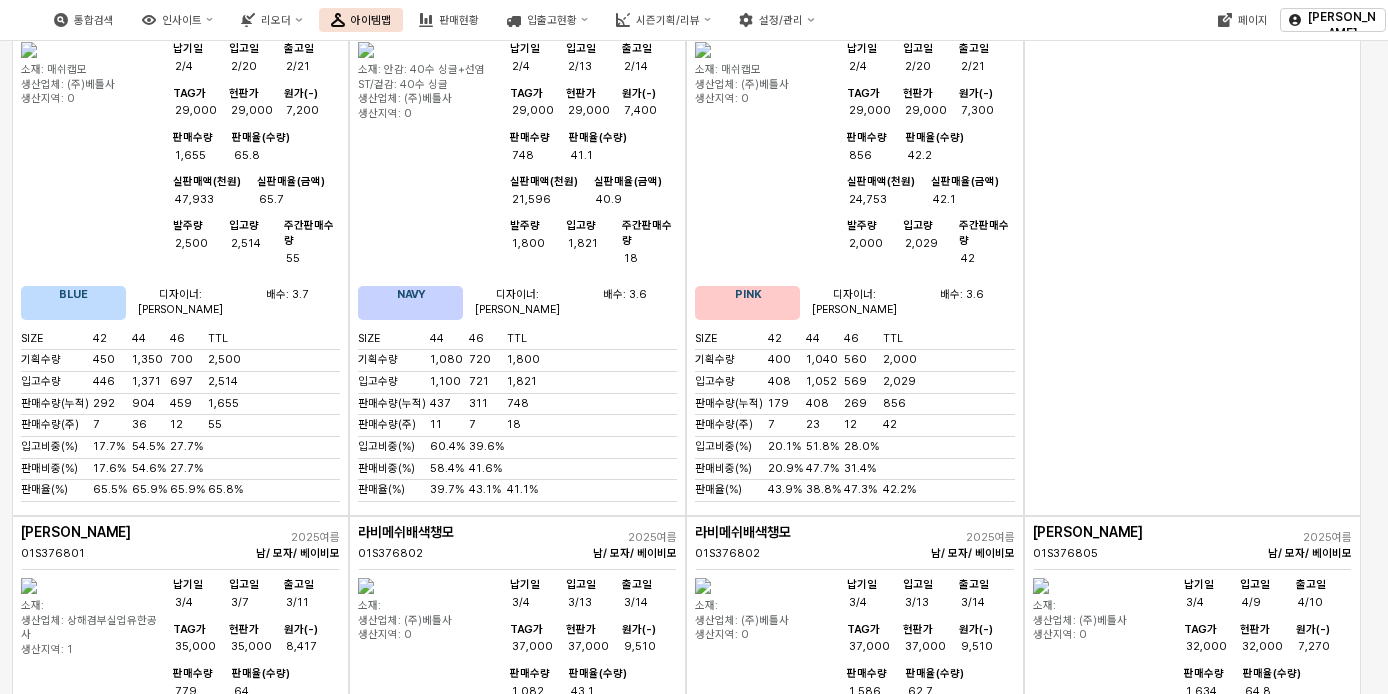 click at bounding box center (703, 586) 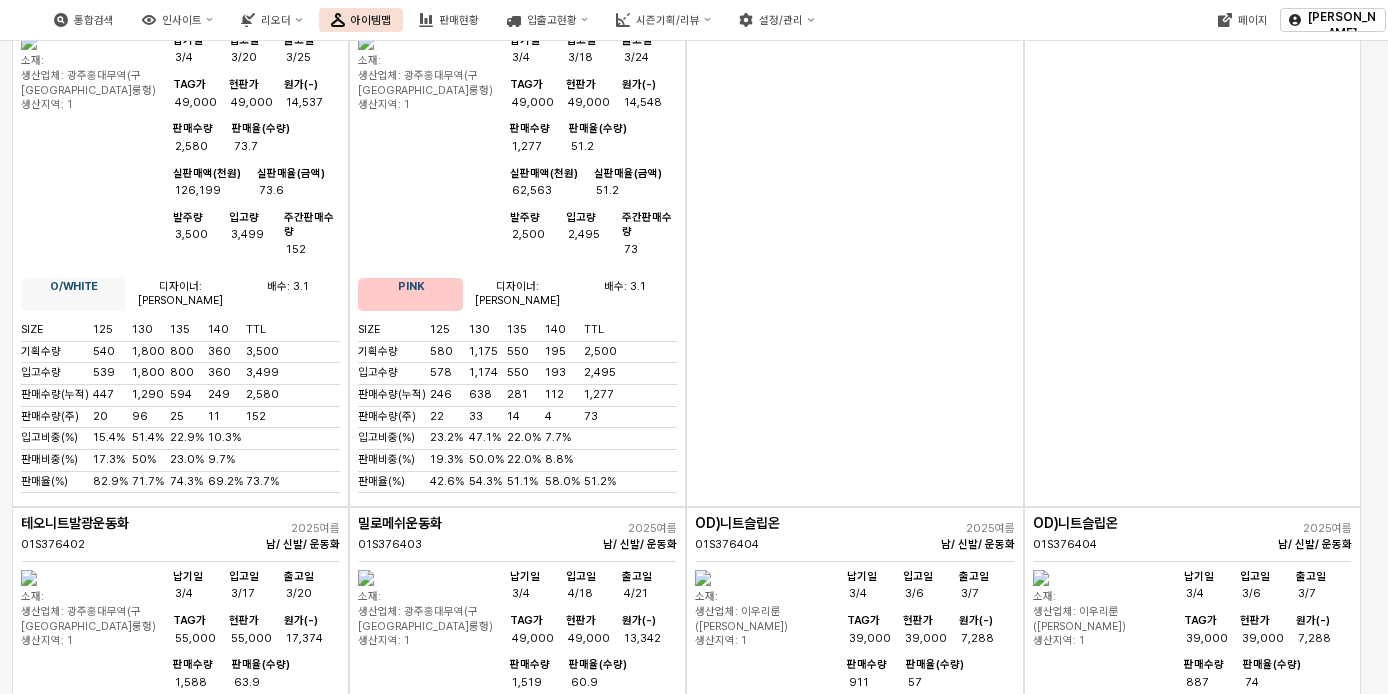 scroll, scrollTop: 5600, scrollLeft: 0, axis: vertical 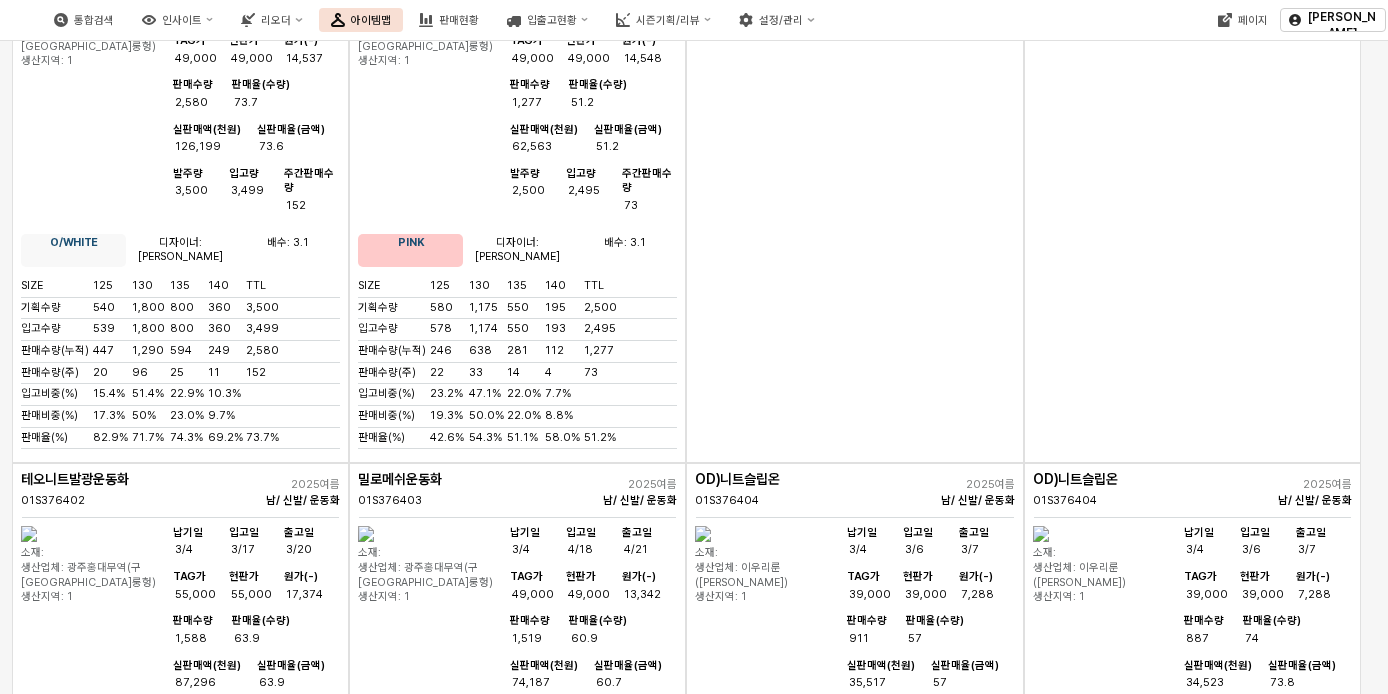 click at bounding box center [703, 534] 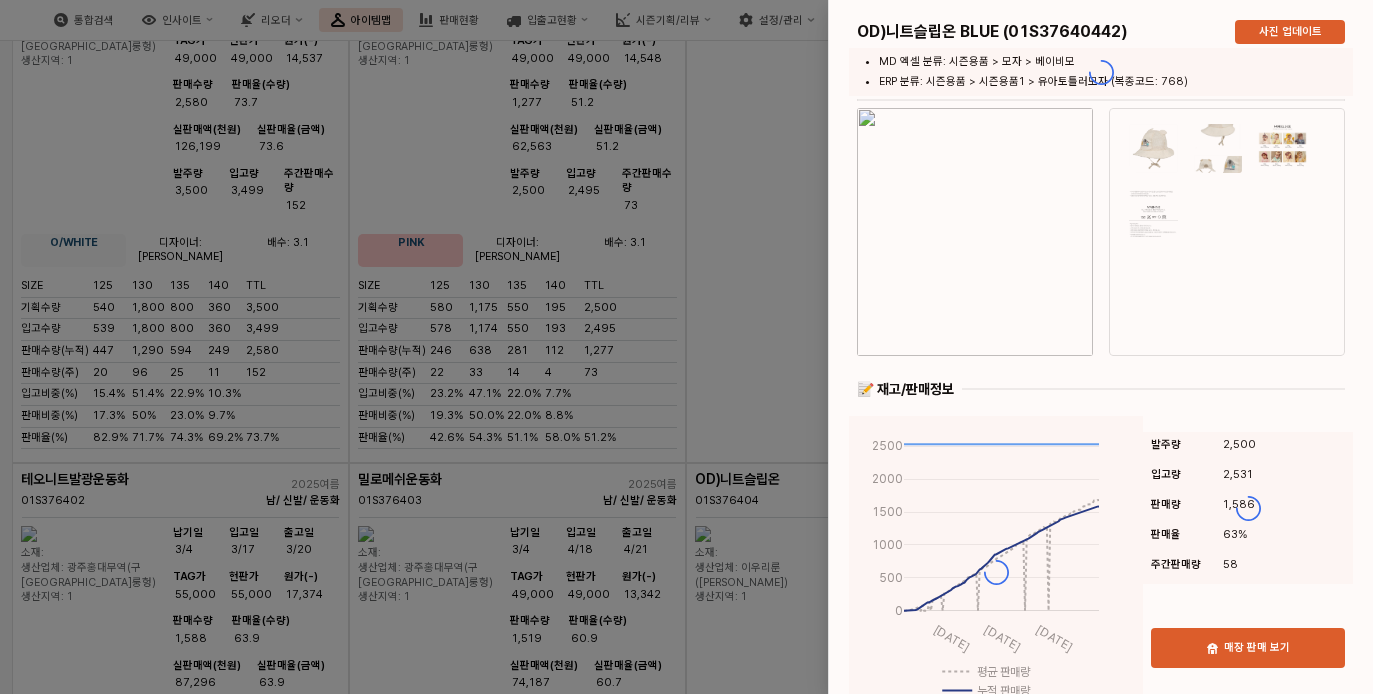 click at bounding box center [1101, 784] 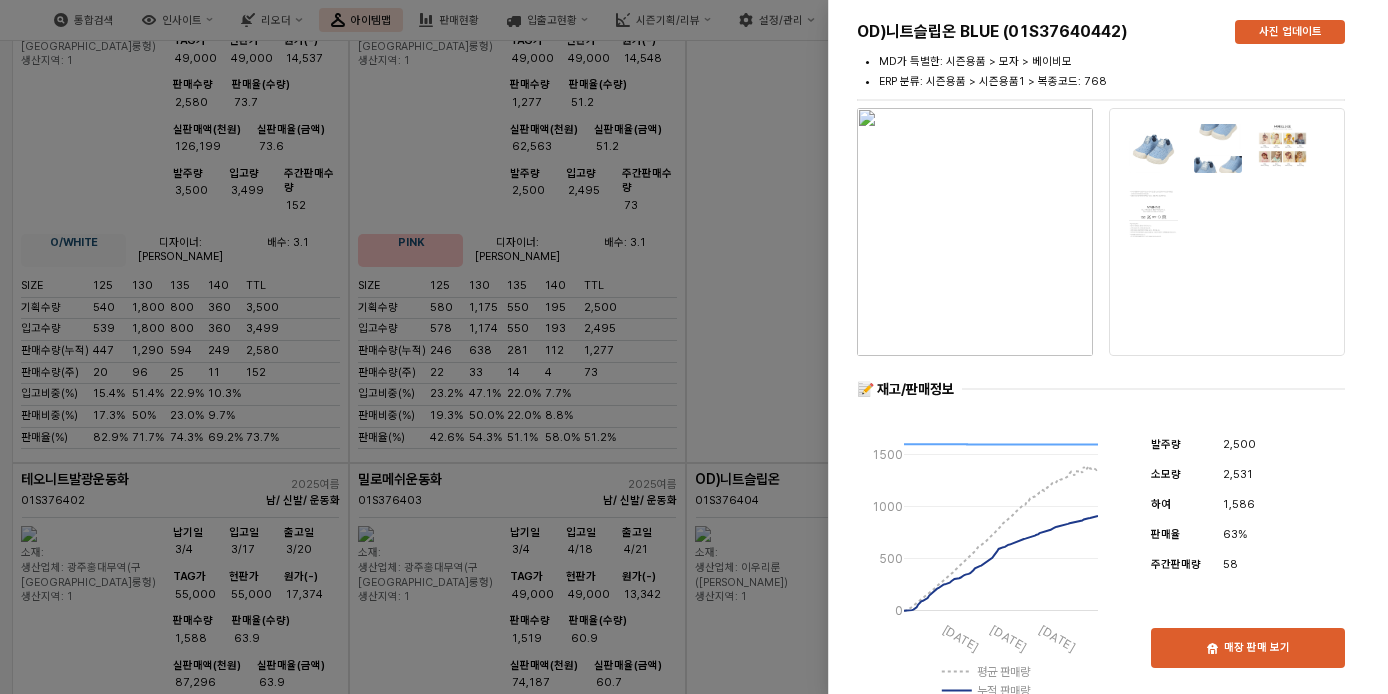 click at bounding box center [694, 347] 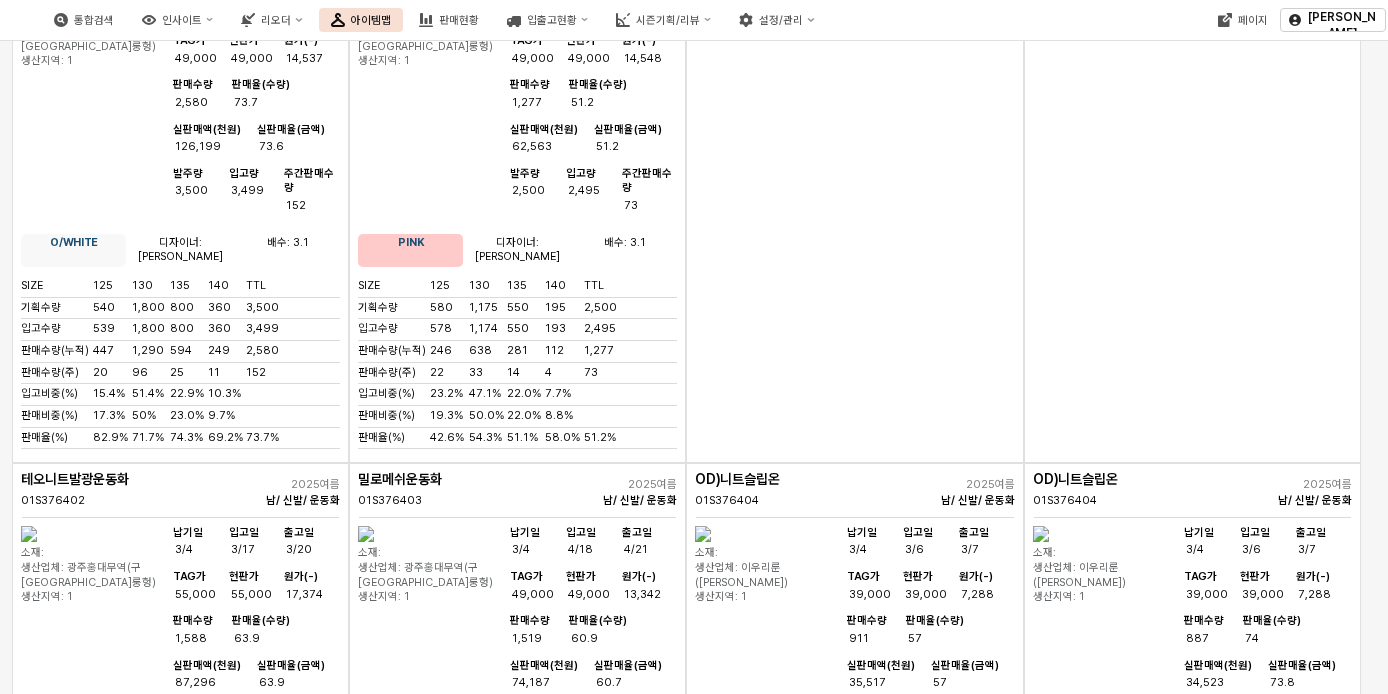 click at bounding box center (29, 534) 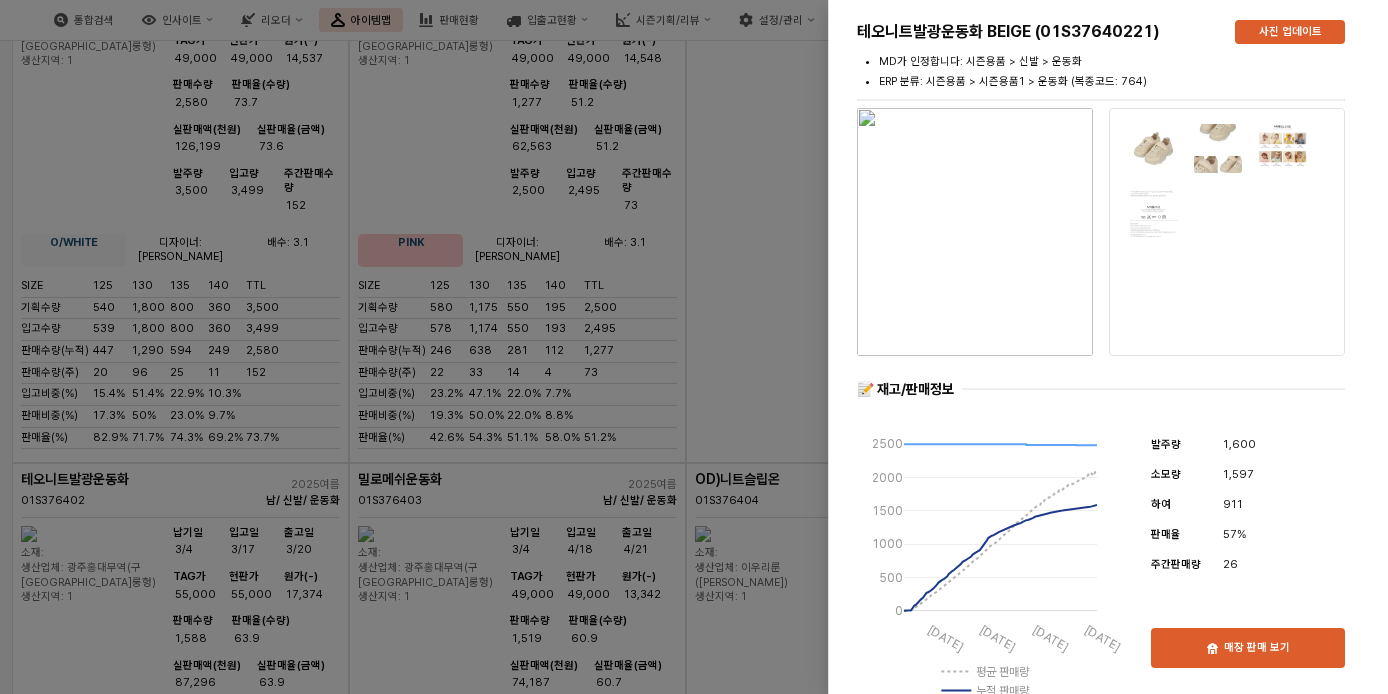 click at bounding box center (694, 347) 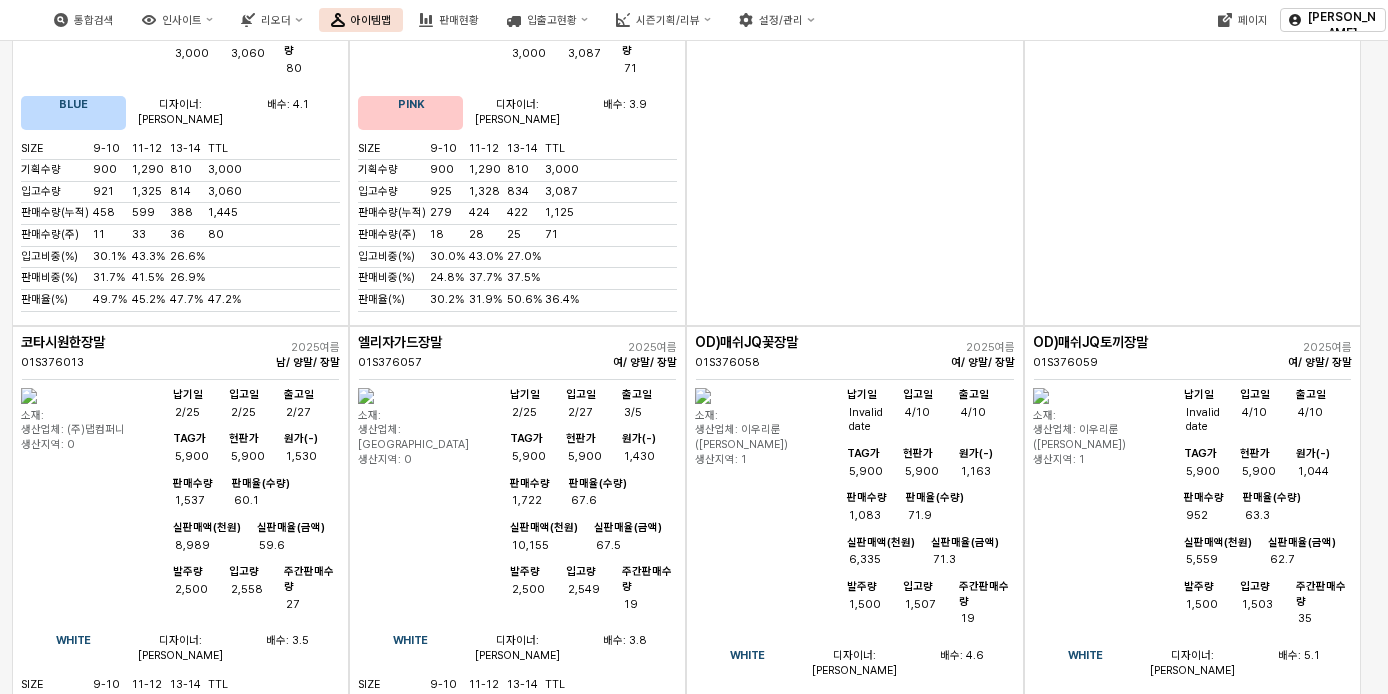 click at bounding box center [703, 396] 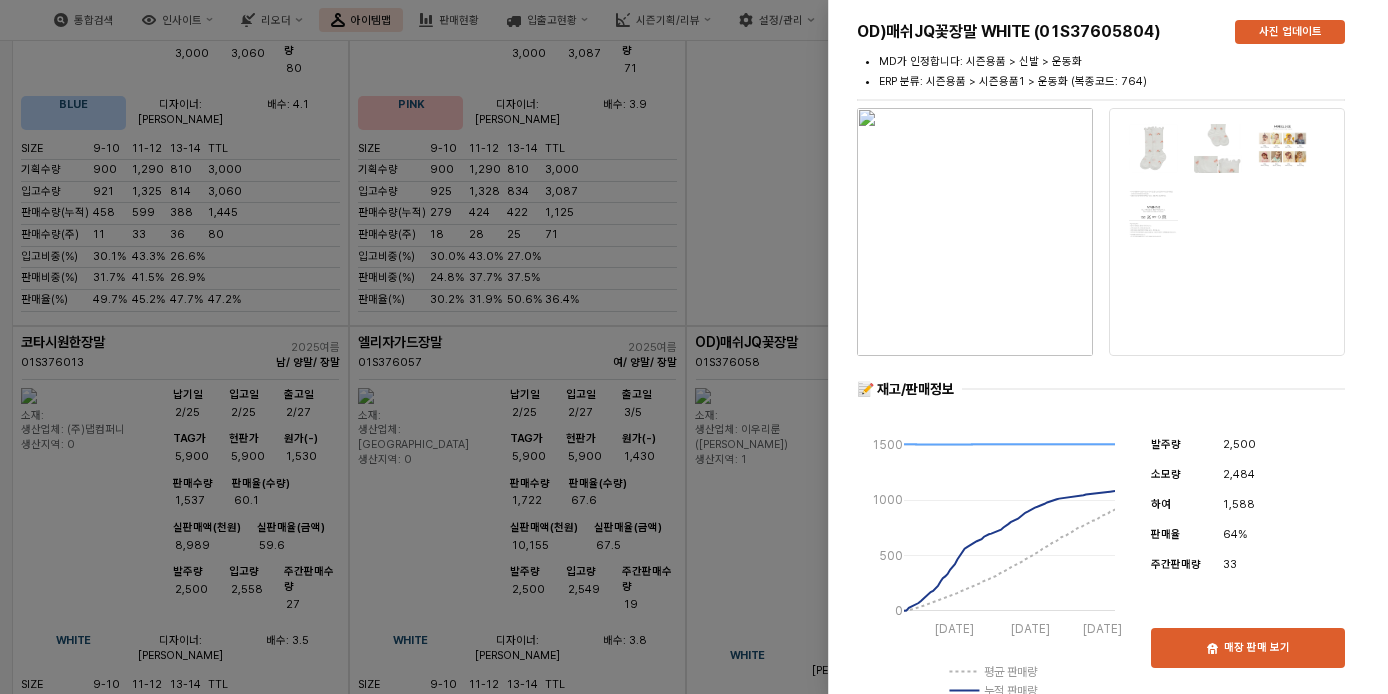 click at bounding box center (694, 347) 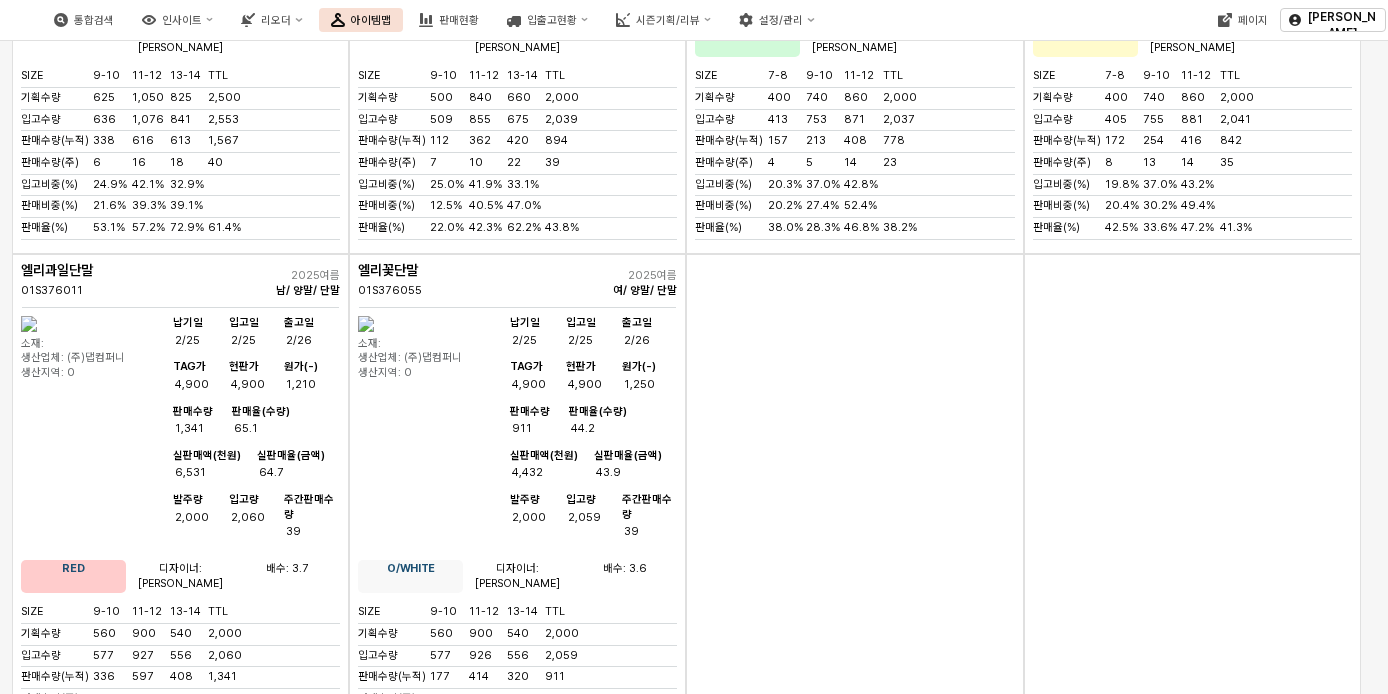 scroll, scrollTop: 3600, scrollLeft: 0, axis: vertical 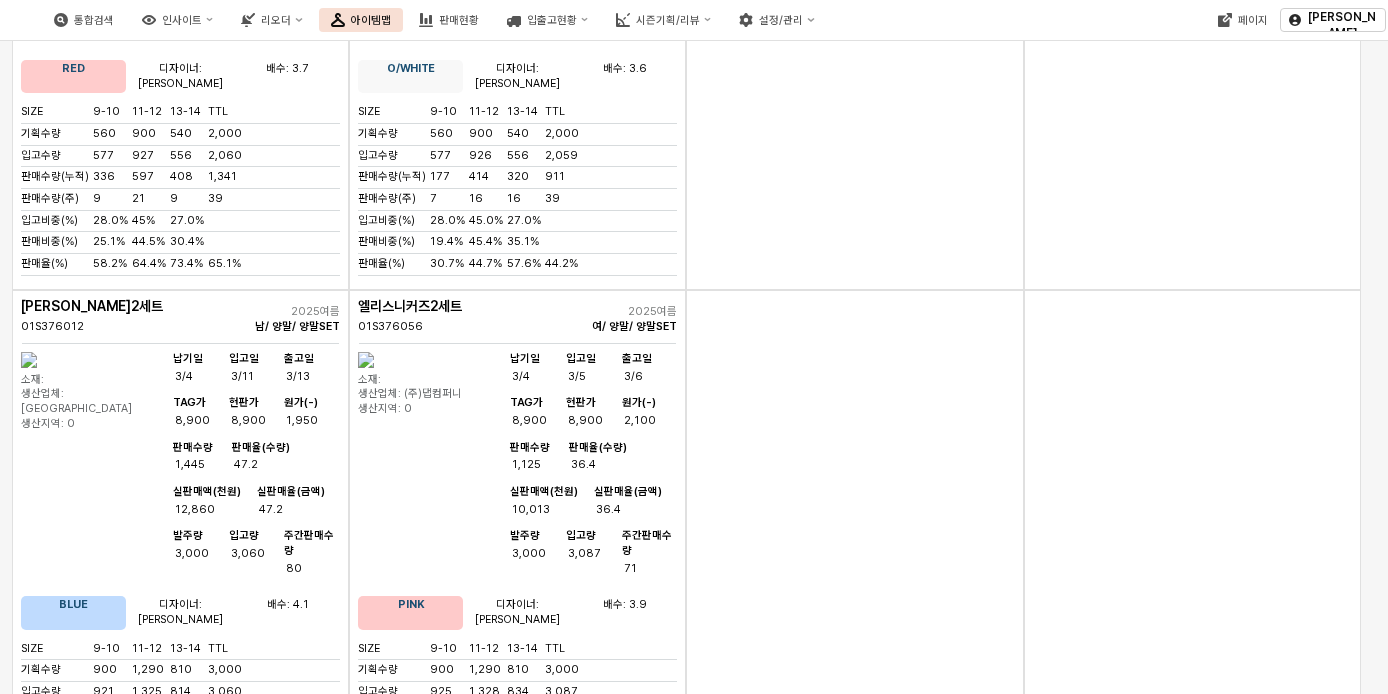 click at bounding box center (29, 360) 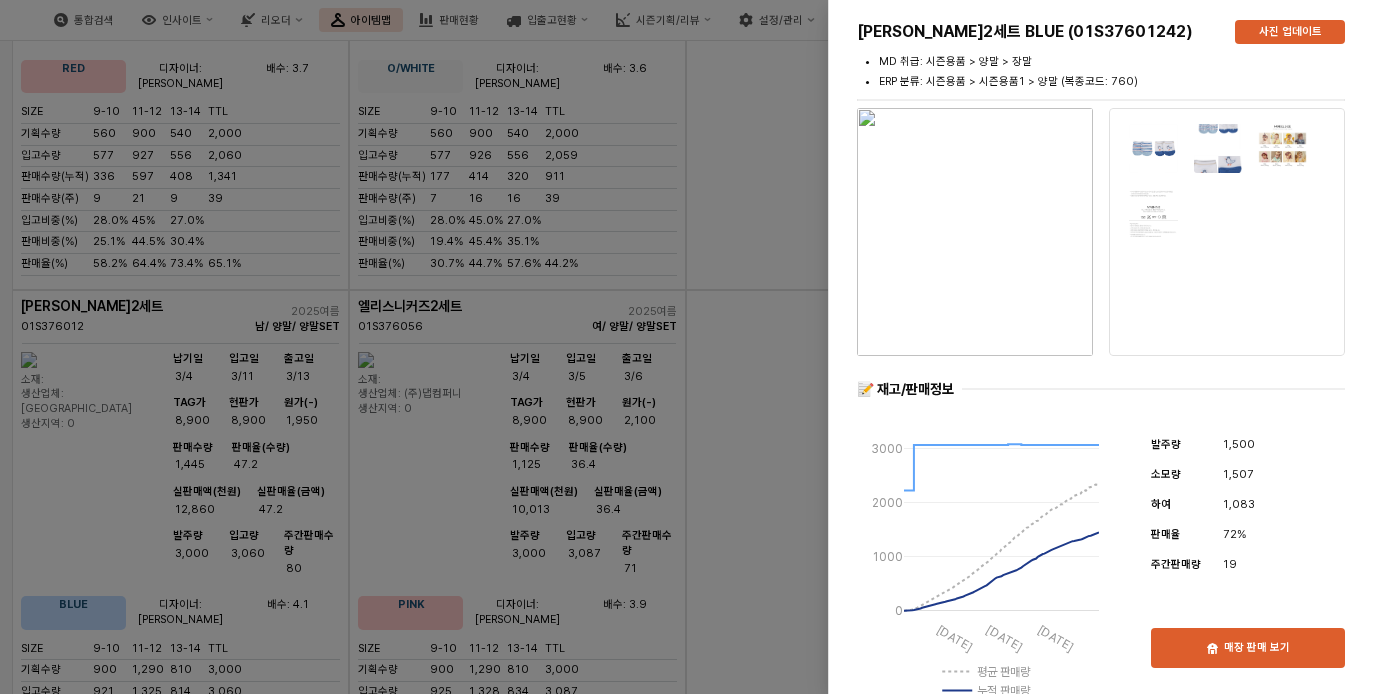 click at bounding box center [694, 347] 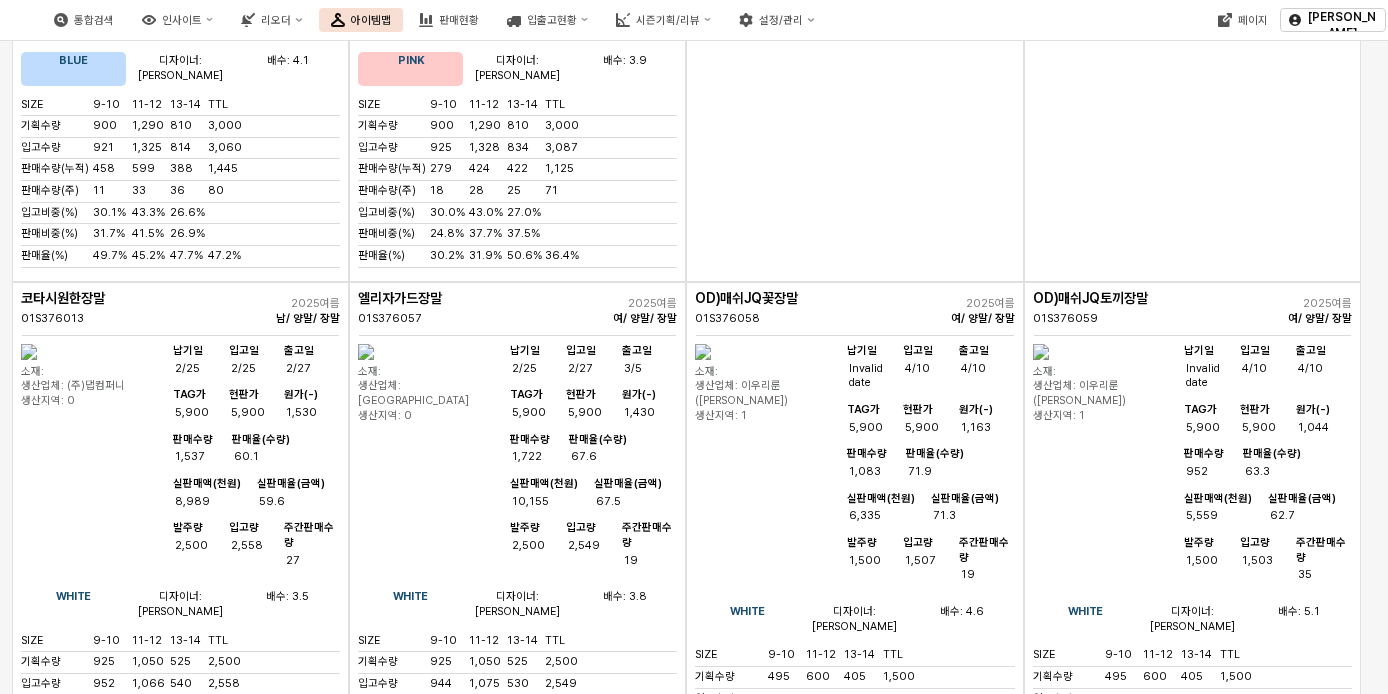 scroll, scrollTop: 4200, scrollLeft: 0, axis: vertical 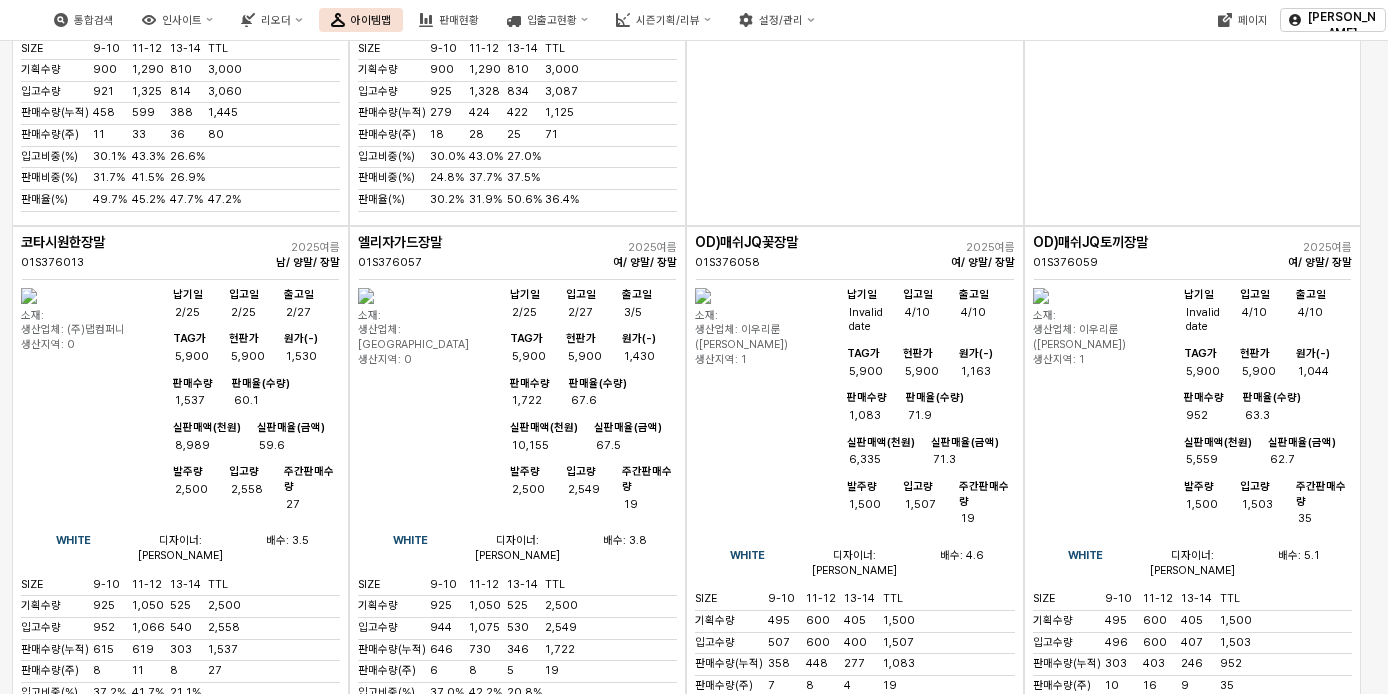 click at bounding box center [703, 296] 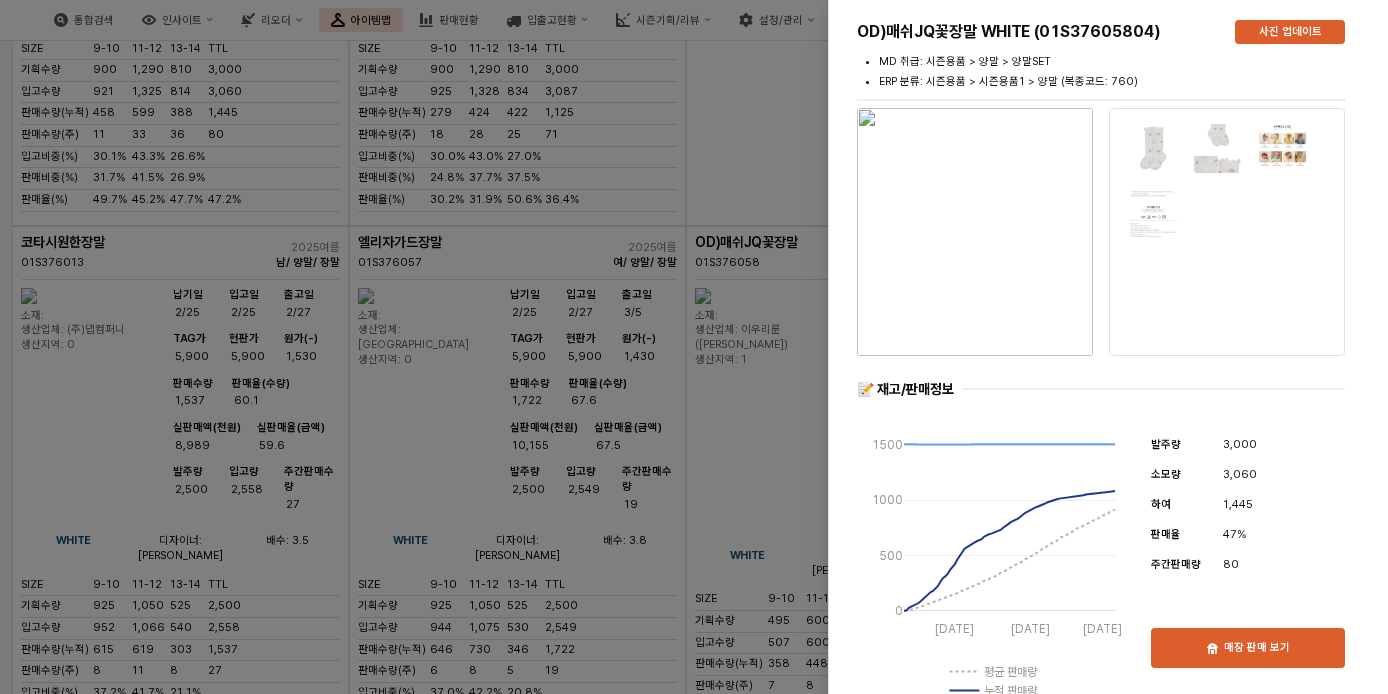 click at bounding box center (694, 347) 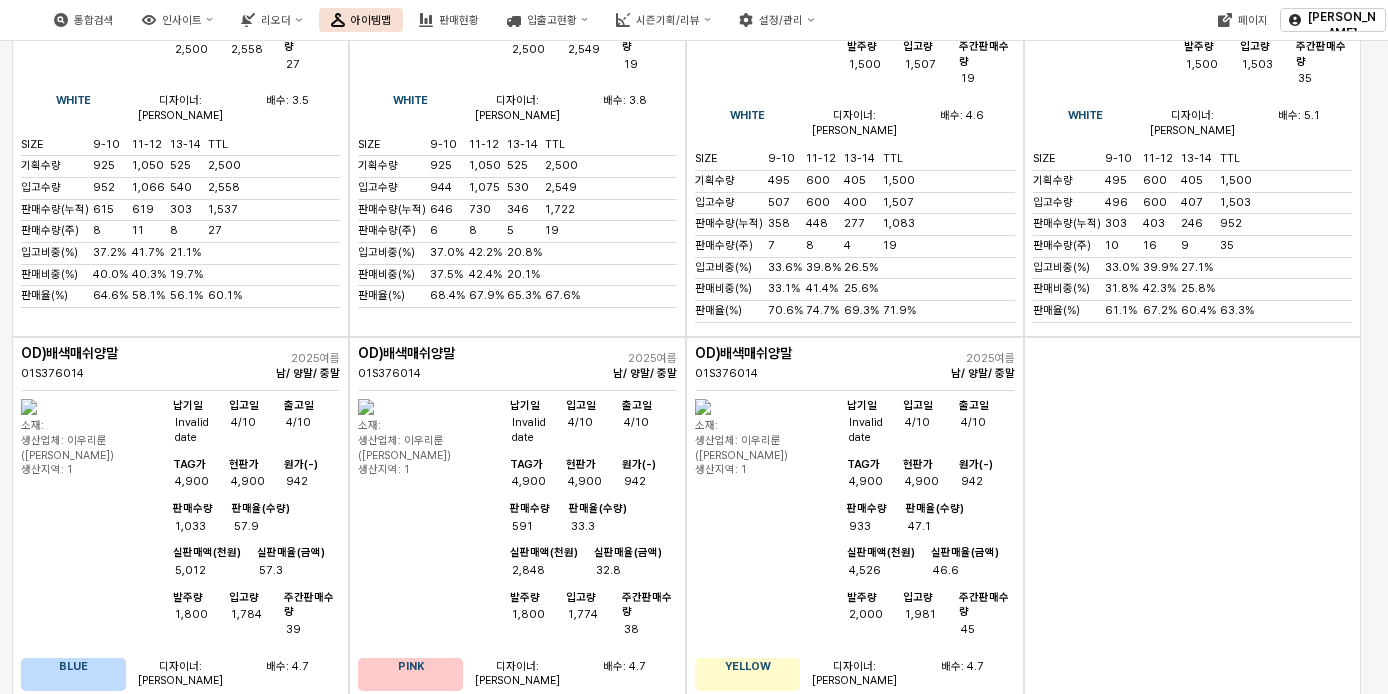 scroll, scrollTop: 4700, scrollLeft: 0, axis: vertical 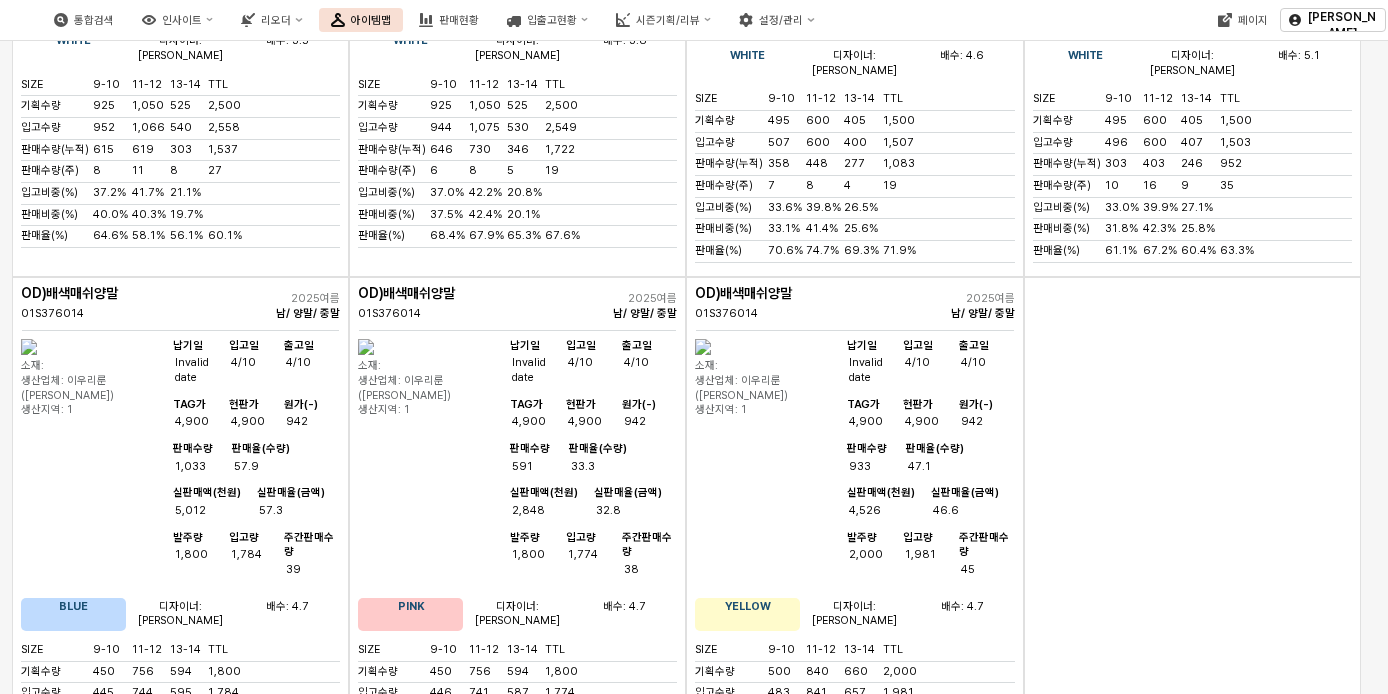 click at bounding box center (703, 347) 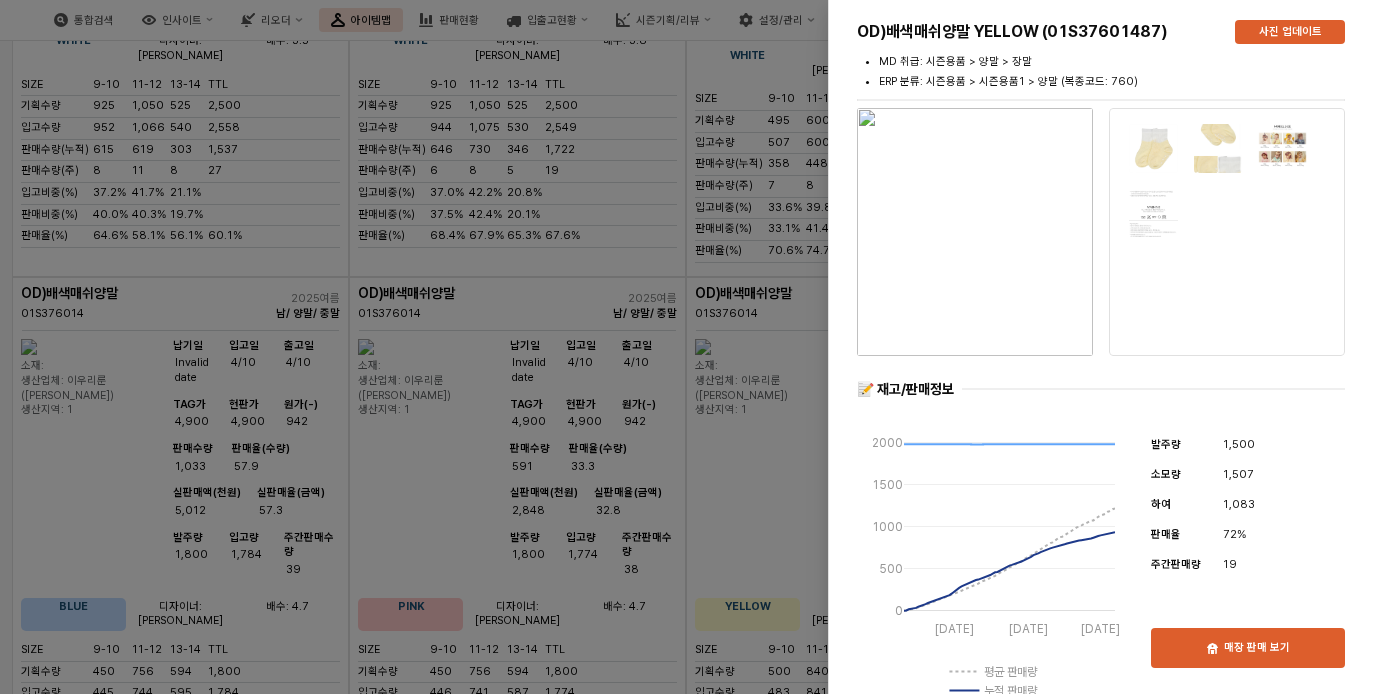 click at bounding box center [694, 347] 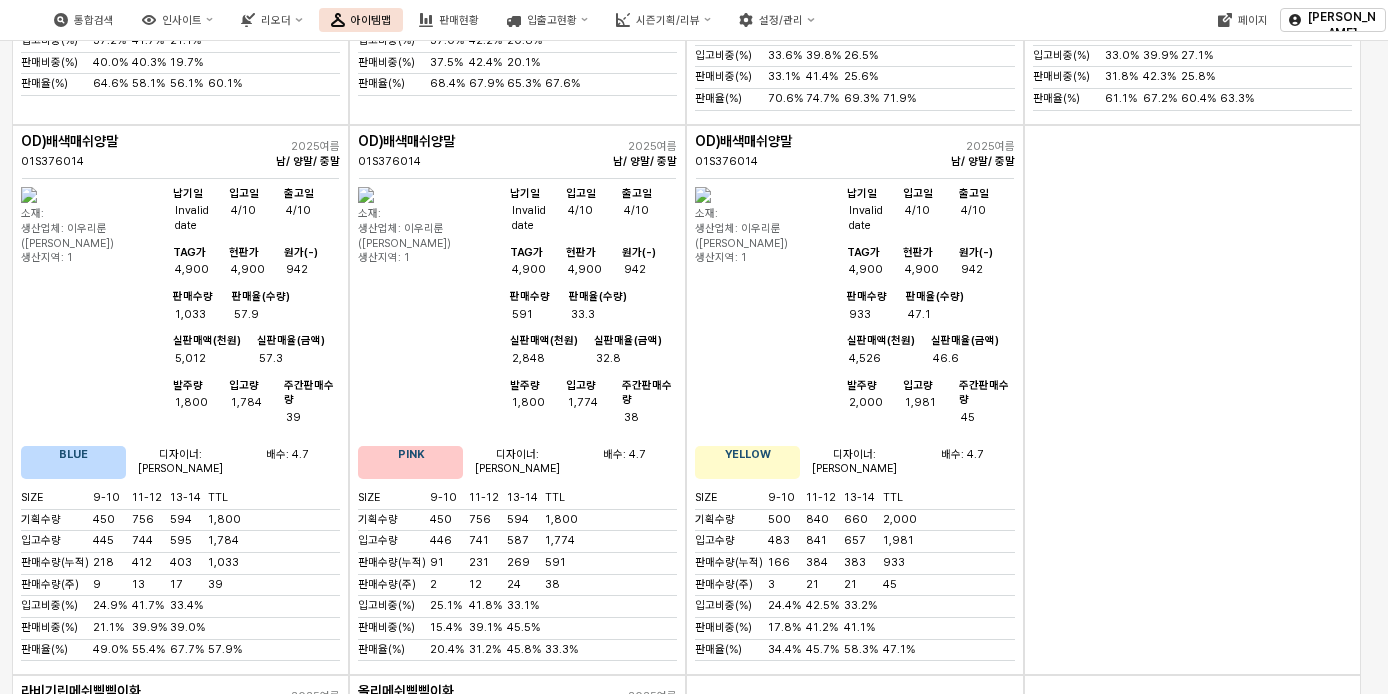 scroll, scrollTop: 5200, scrollLeft: 0, axis: vertical 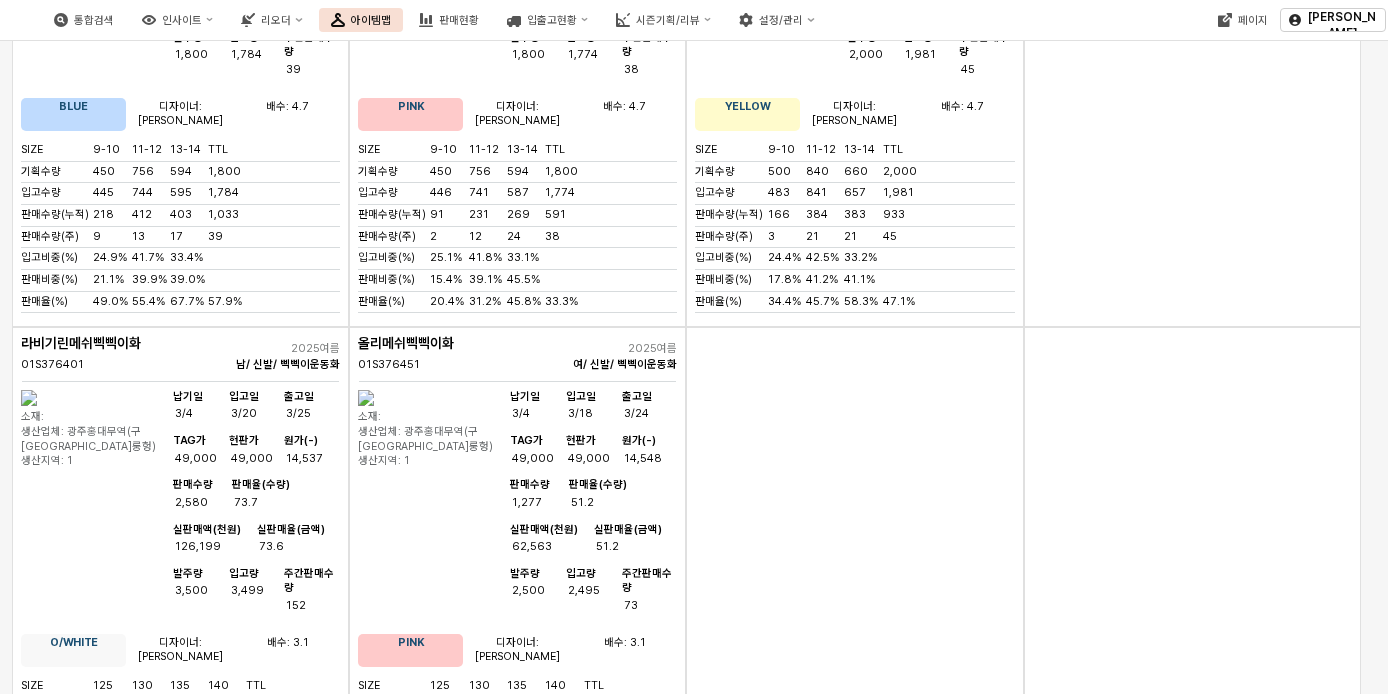 click at bounding box center (366, 398) 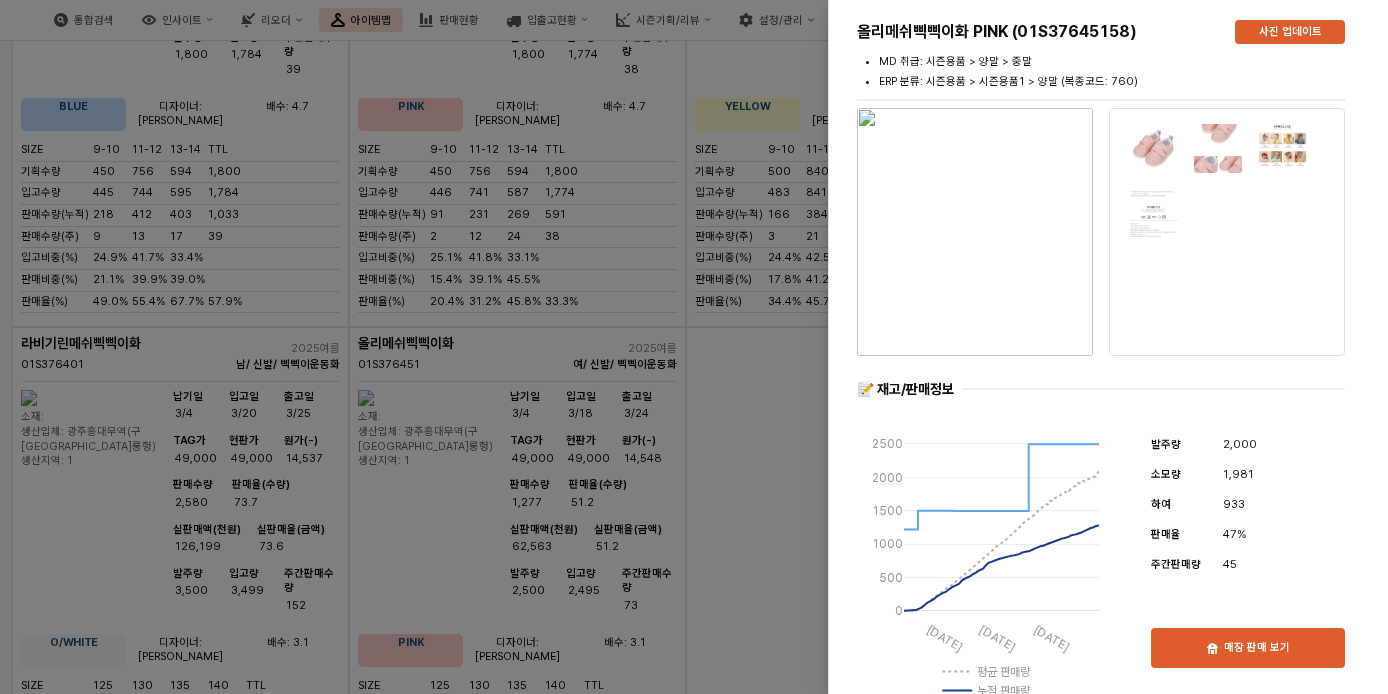 click at bounding box center (694, 347) 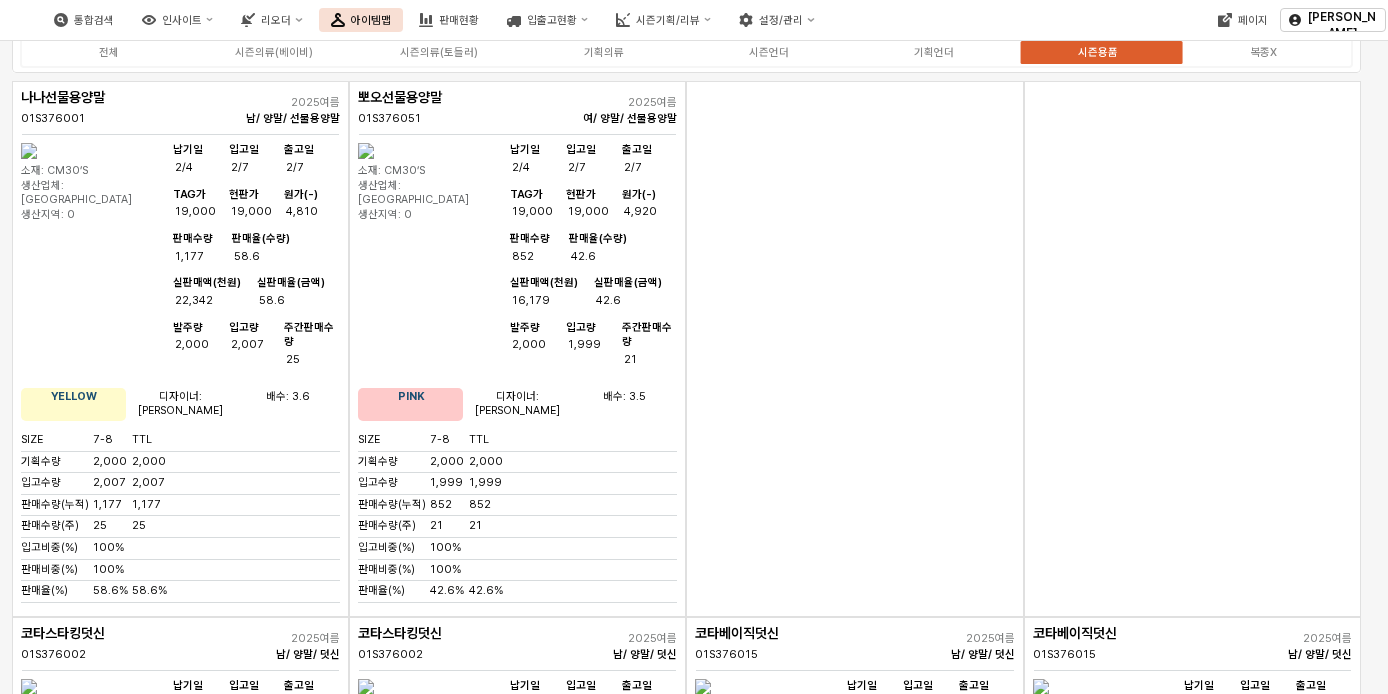 scroll, scrollTop: 0, scrollLeft: 0, axis: both 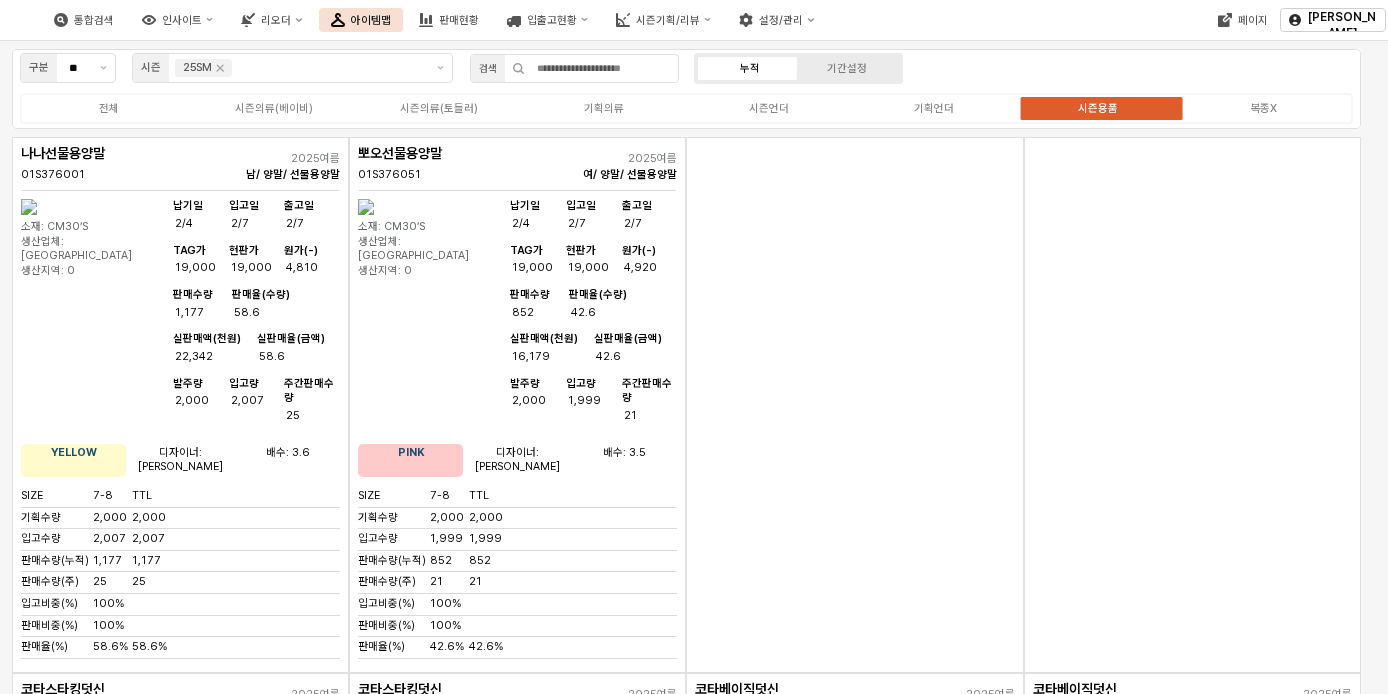 click on "나나선물용양말
01S376001" at bounding box center [117, 164] 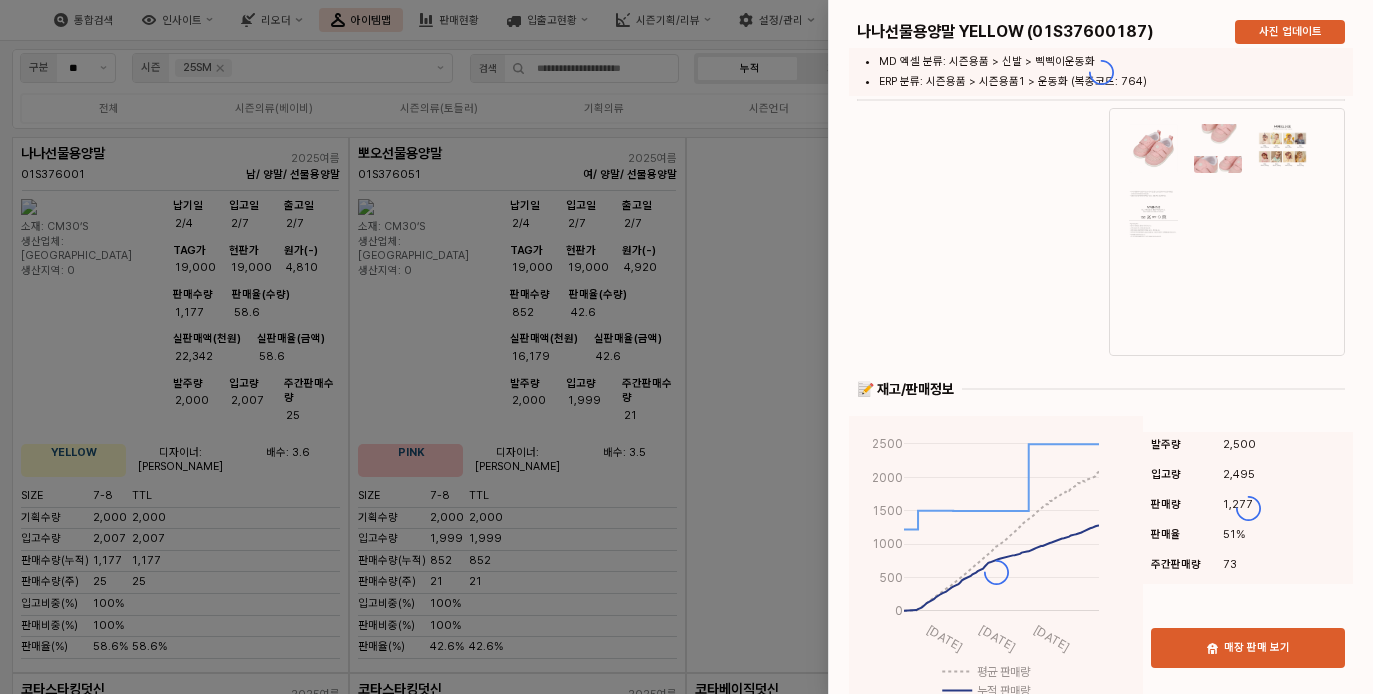 scroll, scrollTop: 1400, scrollLeft: 0, axis: vertical 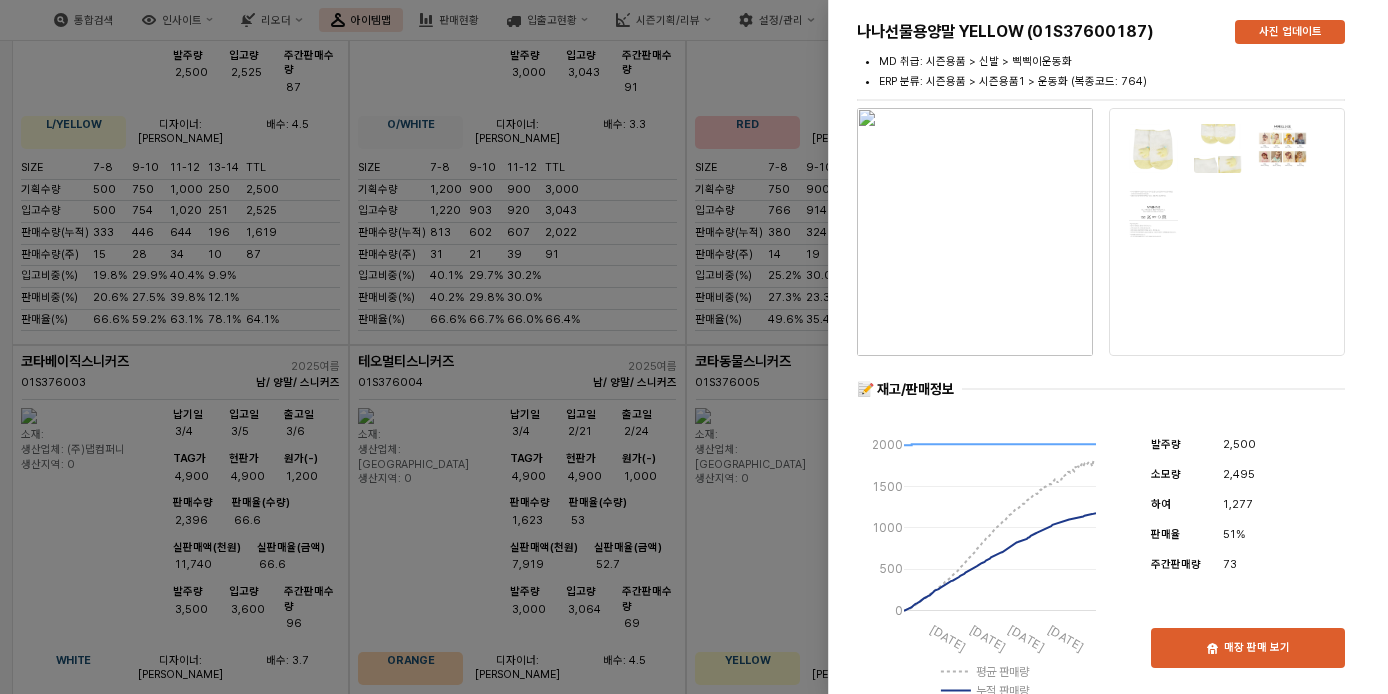 click at bounding box center [694, 347] 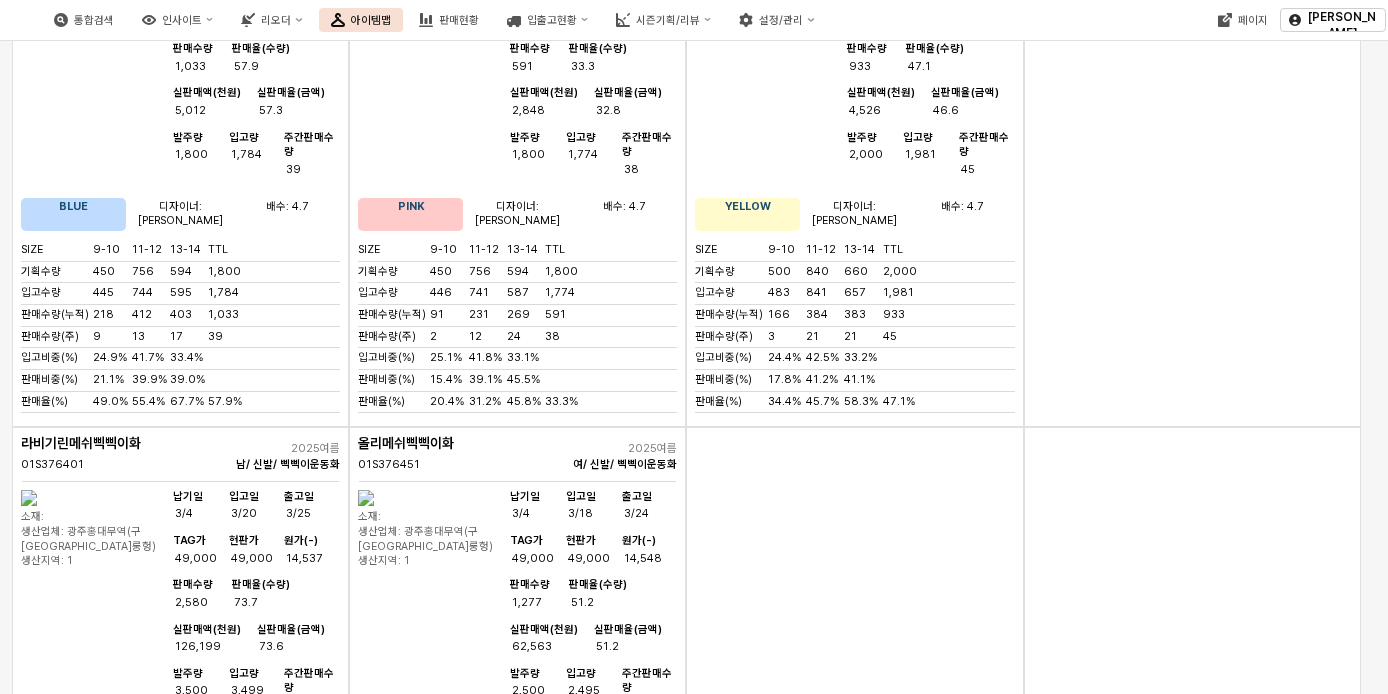 scroll, scrollTop: 5200, scrollLeft: 0, axis: vertical 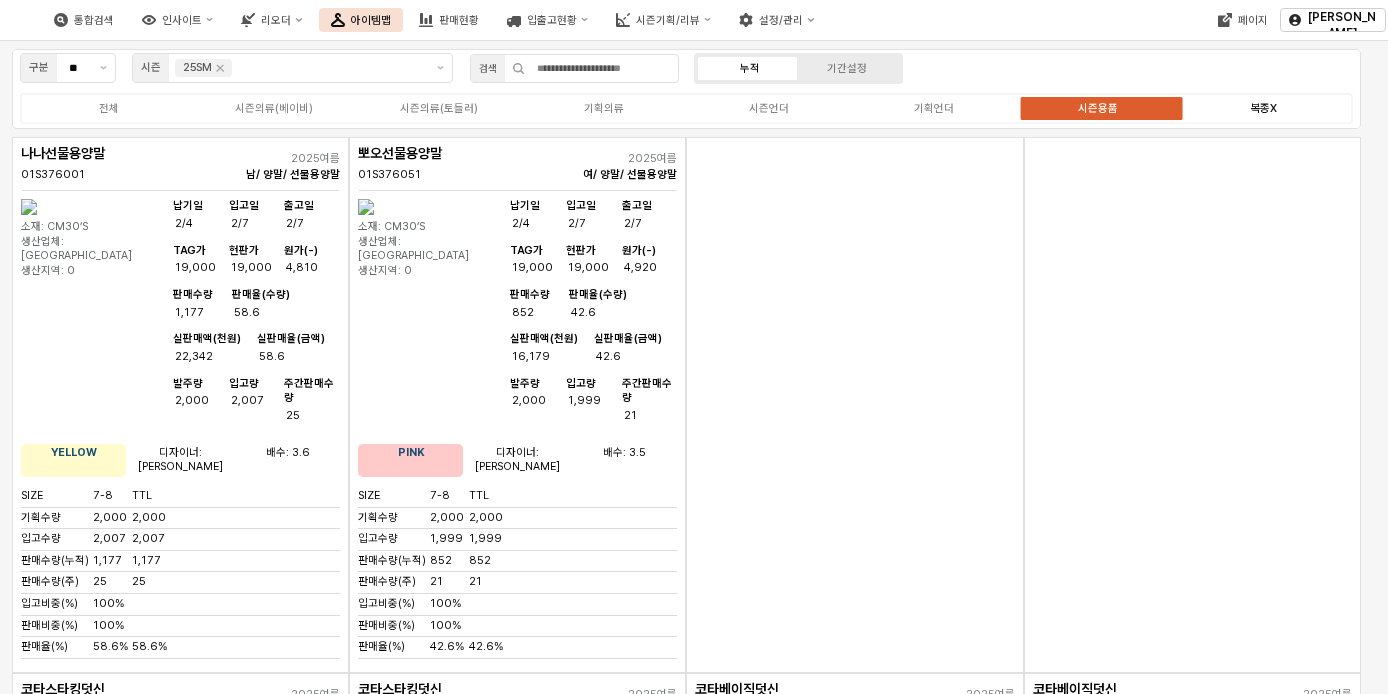 click on "복종X" at bounding box center (1263, 108) 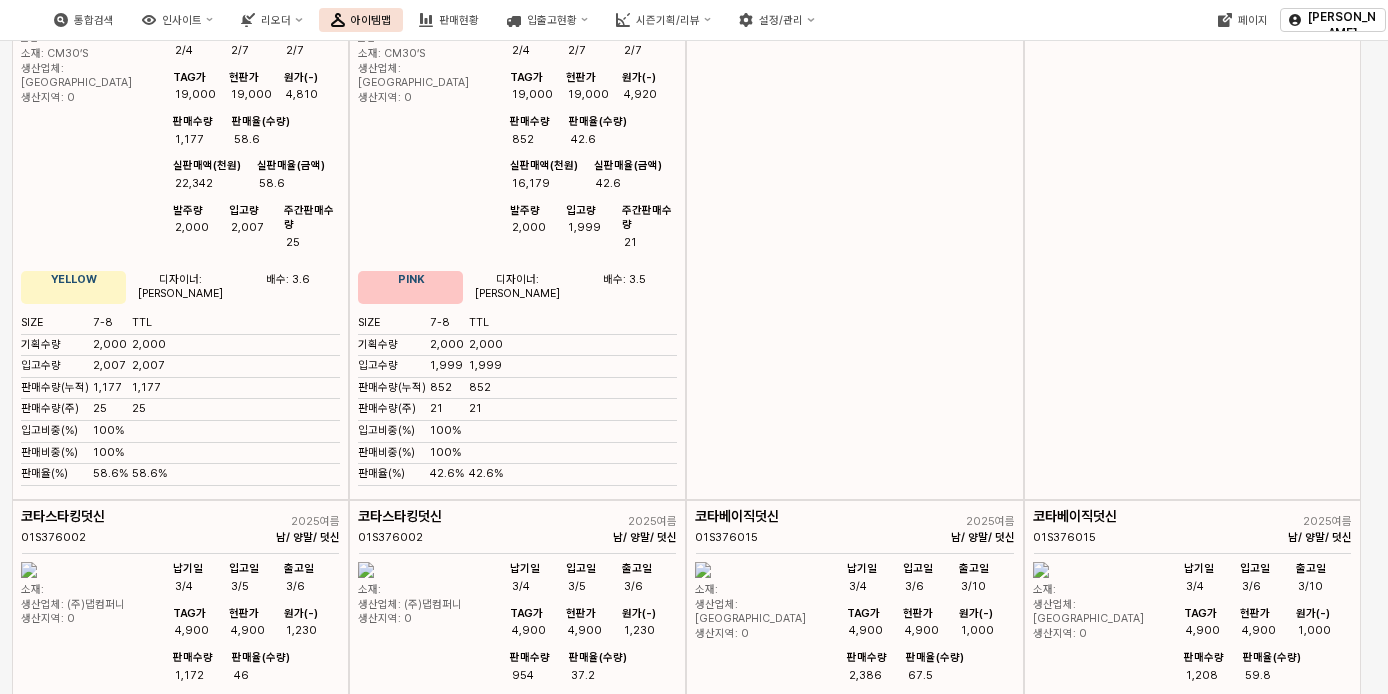 scroll, scrollTop: 0, scrollLeft: 0, axis: both 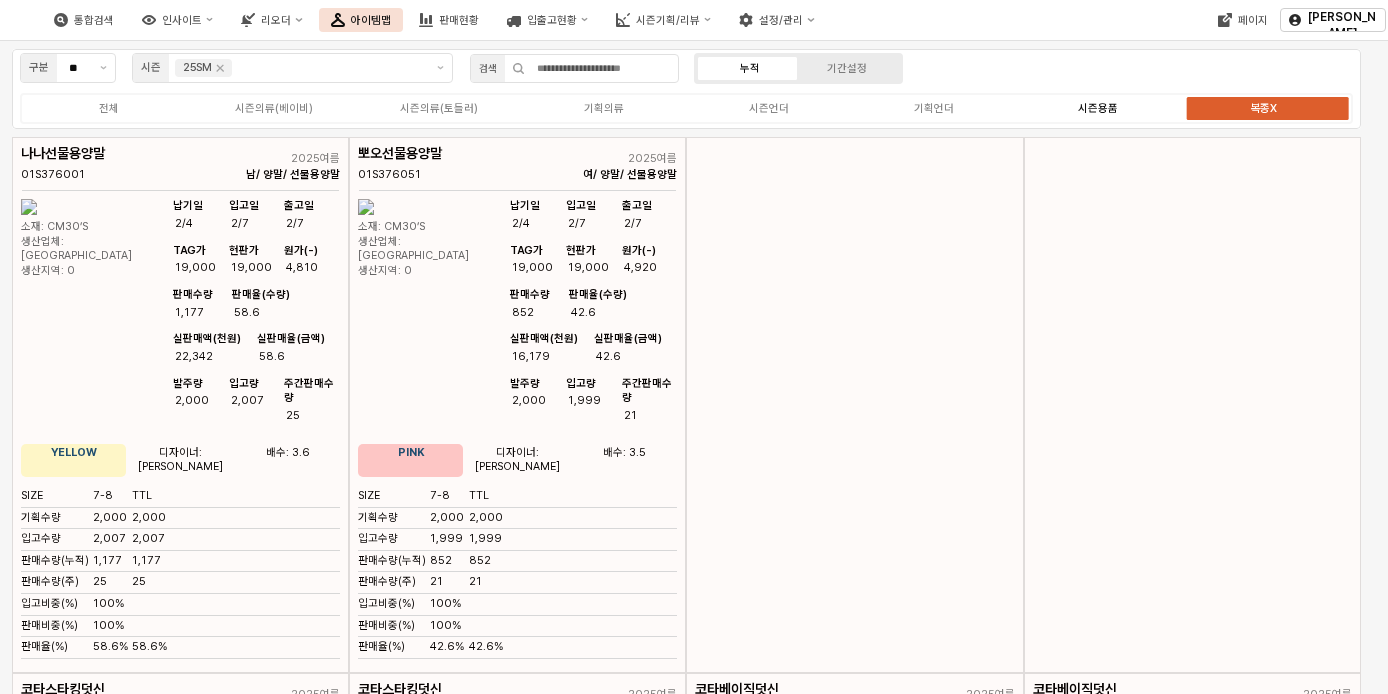 click on "시즌용품" at bounding box center (1098, 108) 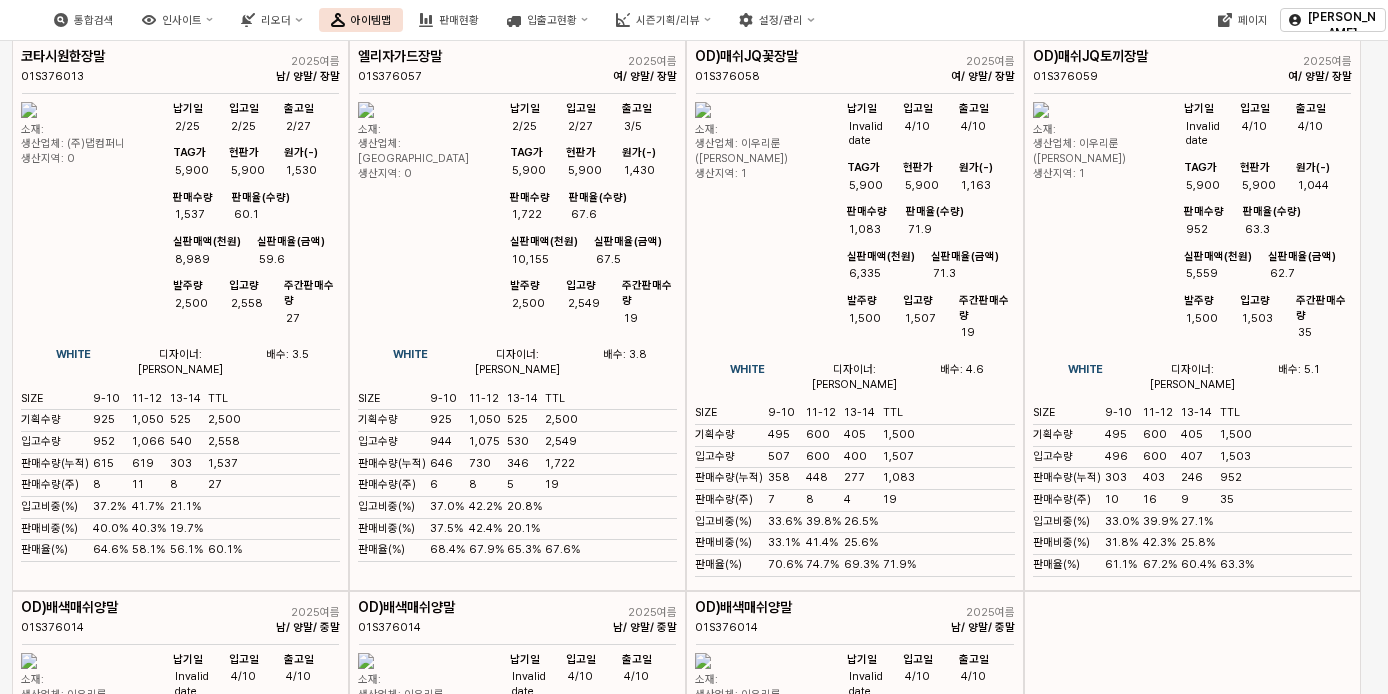 scroll, scrollTop: 0, scrollLeft: 0, axis: both 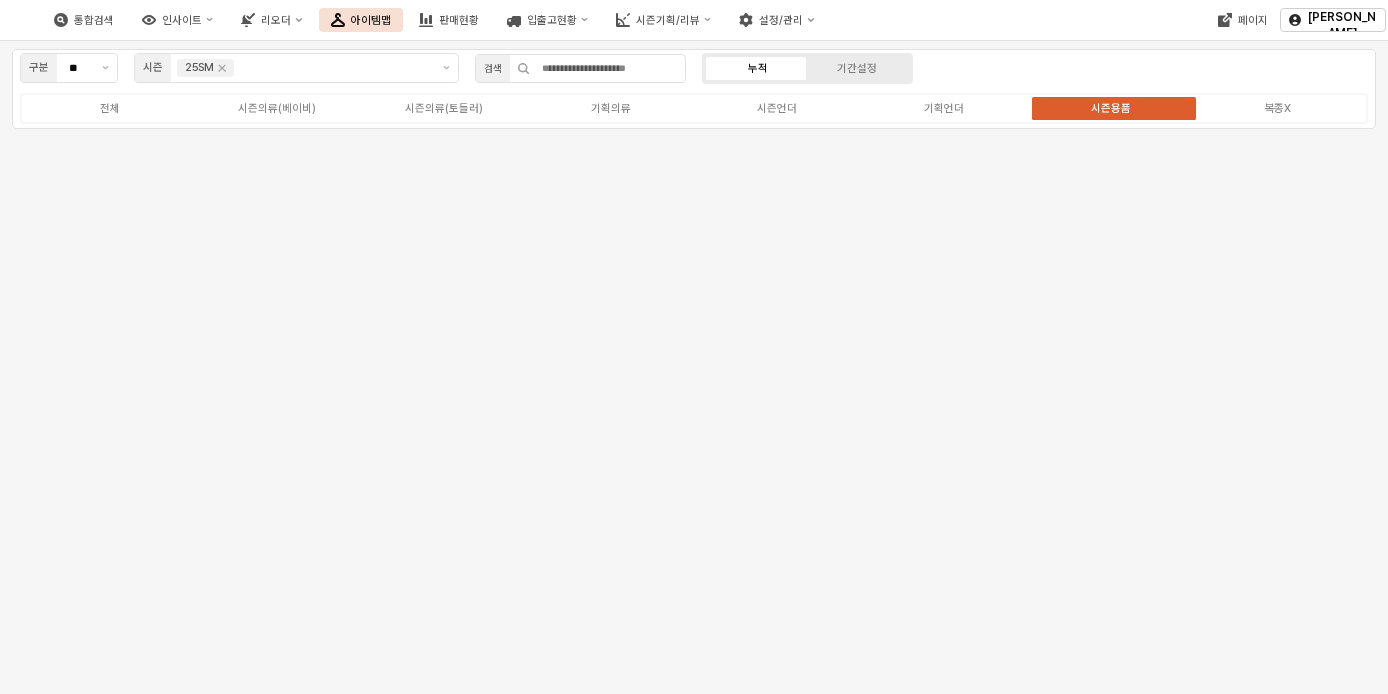 drag, startPoint x: 1376, startPoint y: 177, endPoint x: 1358, endPoint y: 384, distance: 207.78113 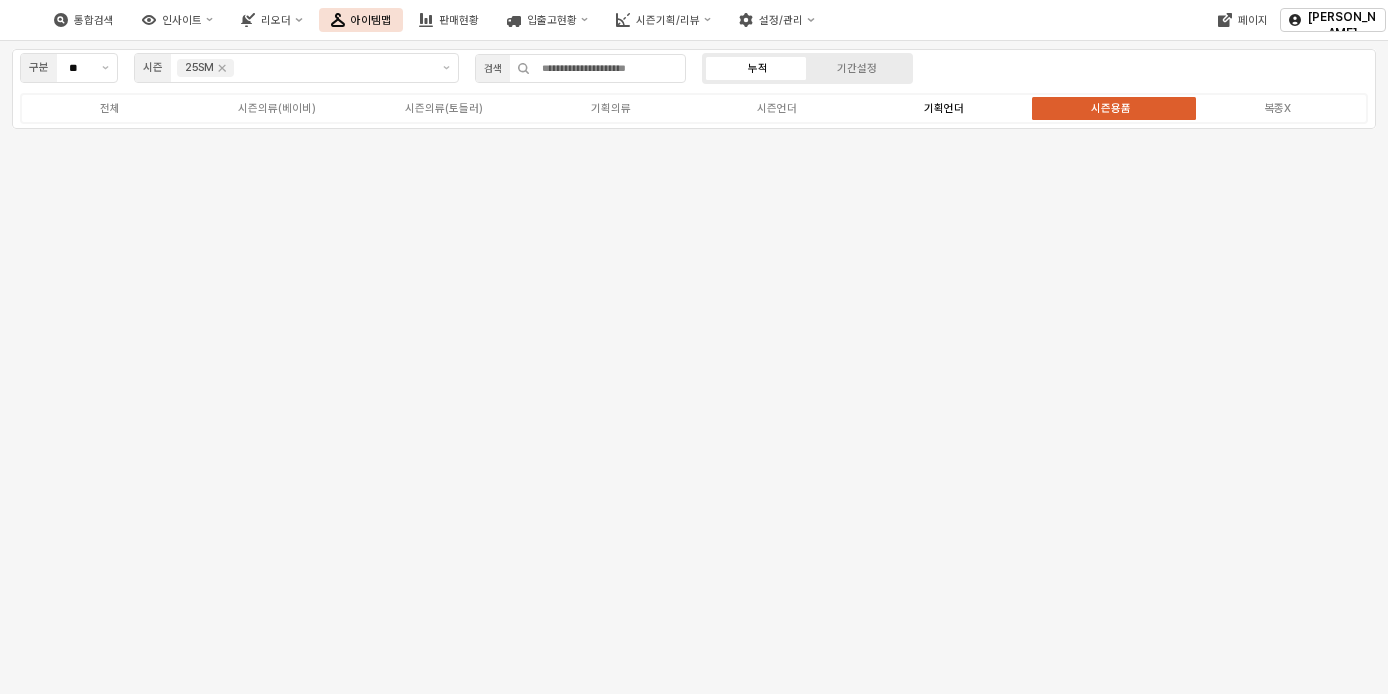 click on "기획언더" at bounding box center (944, 108) 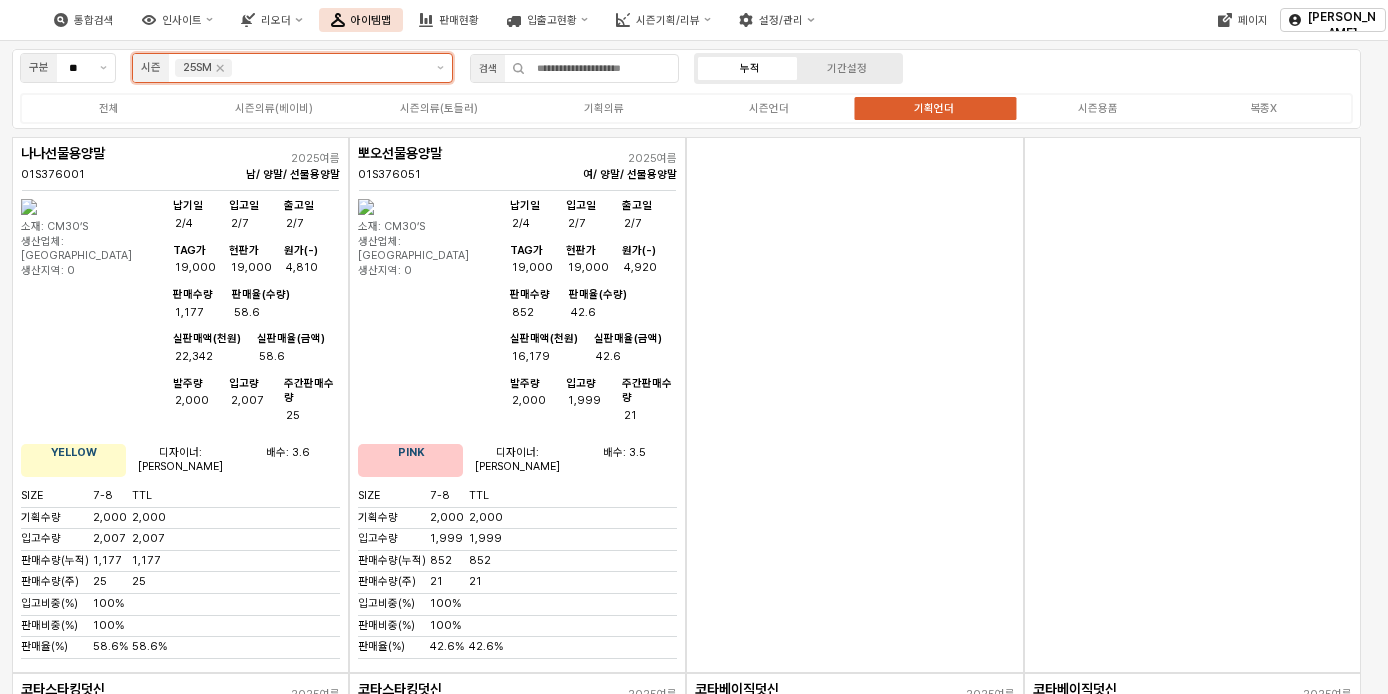click at bounding box center [329, 68] 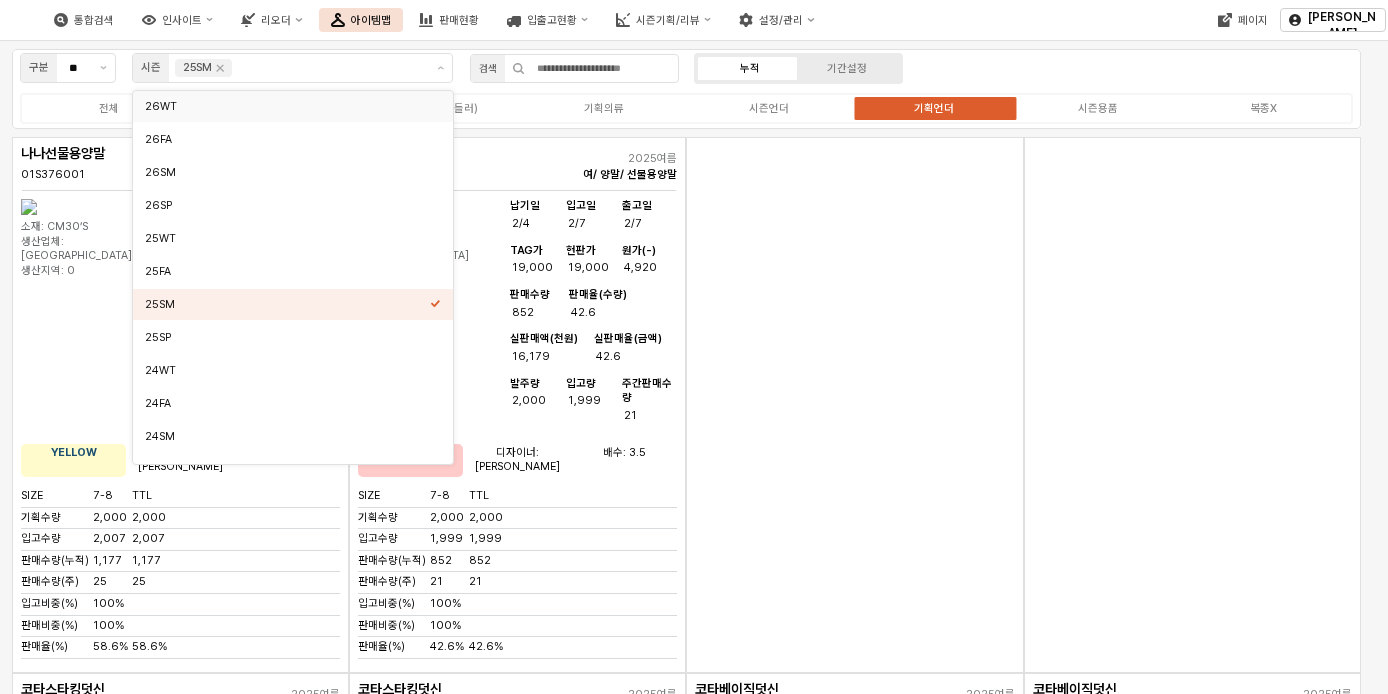 click at bounding box center (854, 405) 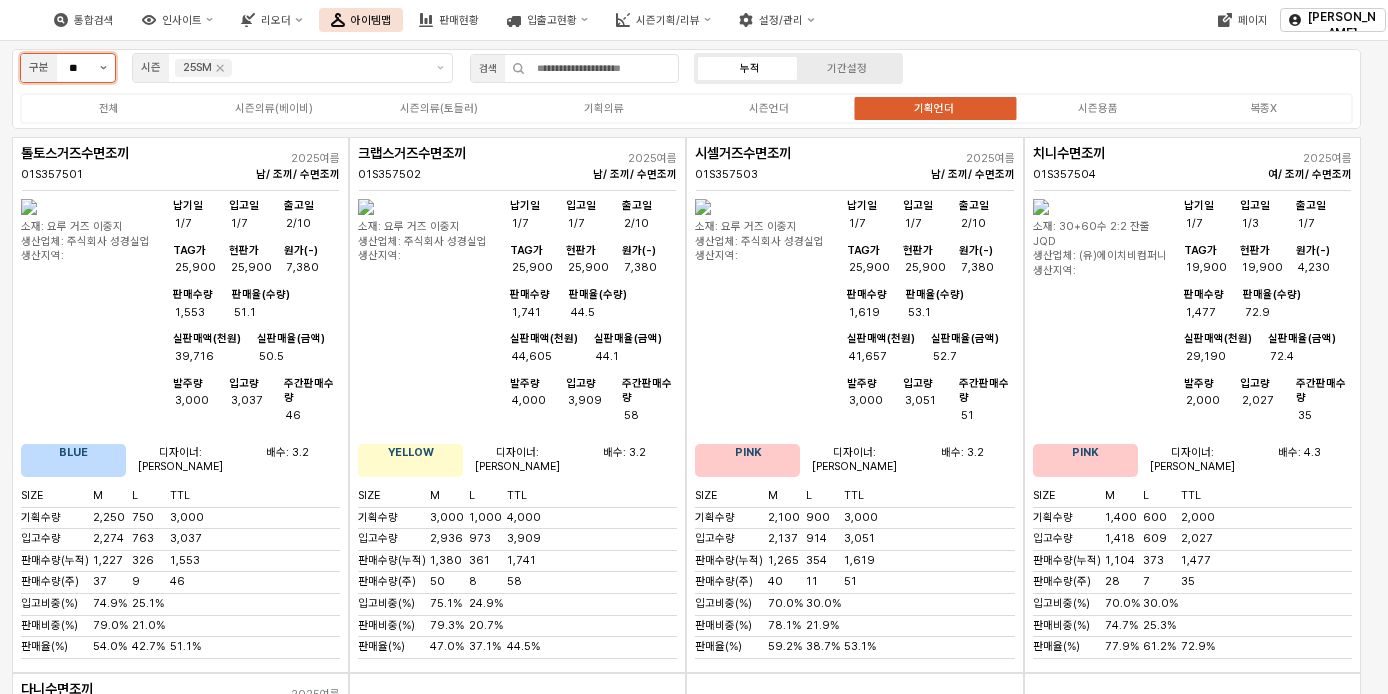 click at bounding box center (103, 68) 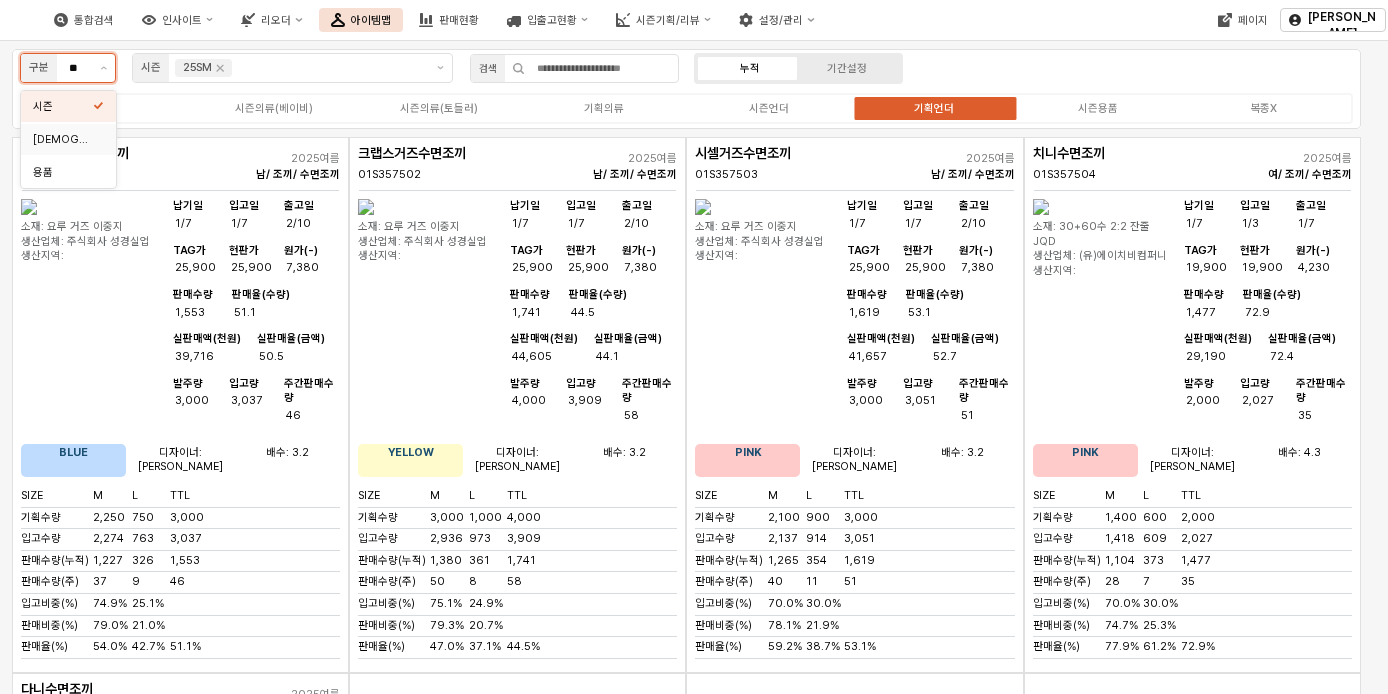 click on "[DEMOGRAPHIC_DATA]" at bounding box center [63, 139] 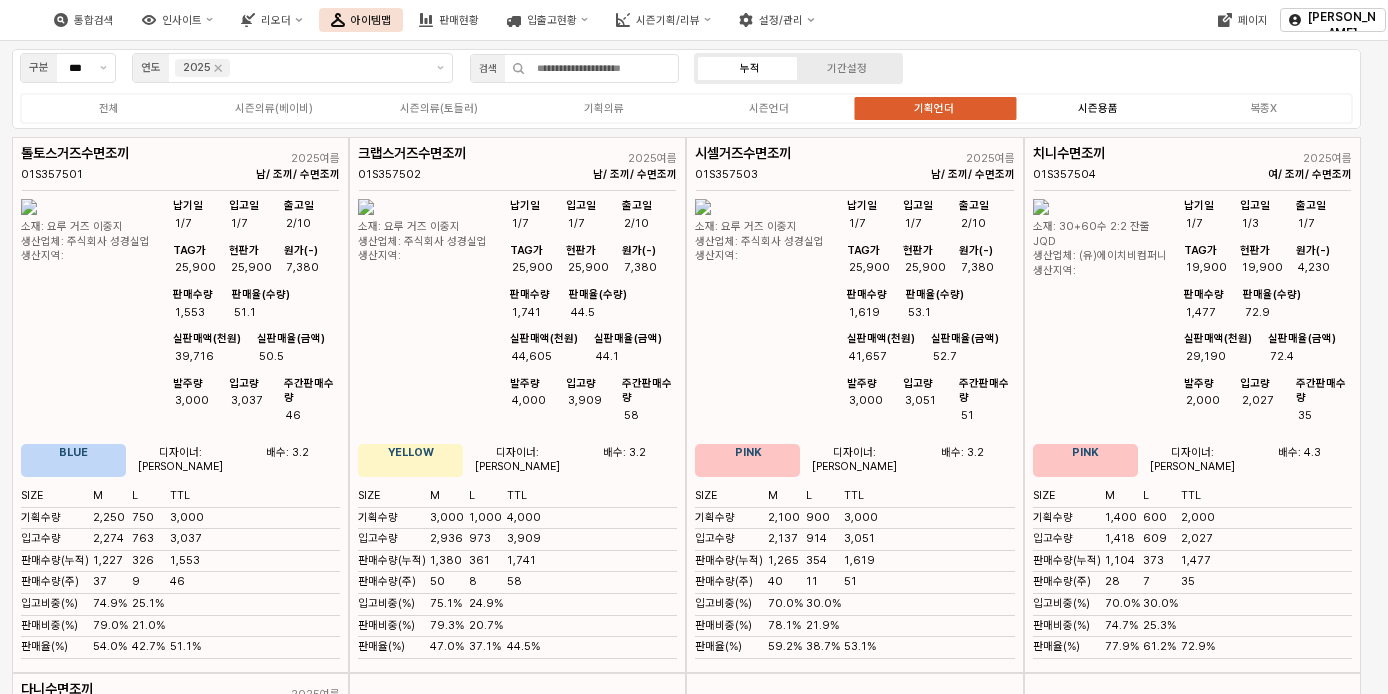 click on "시즌용품" at bounding box center [1098, 108] 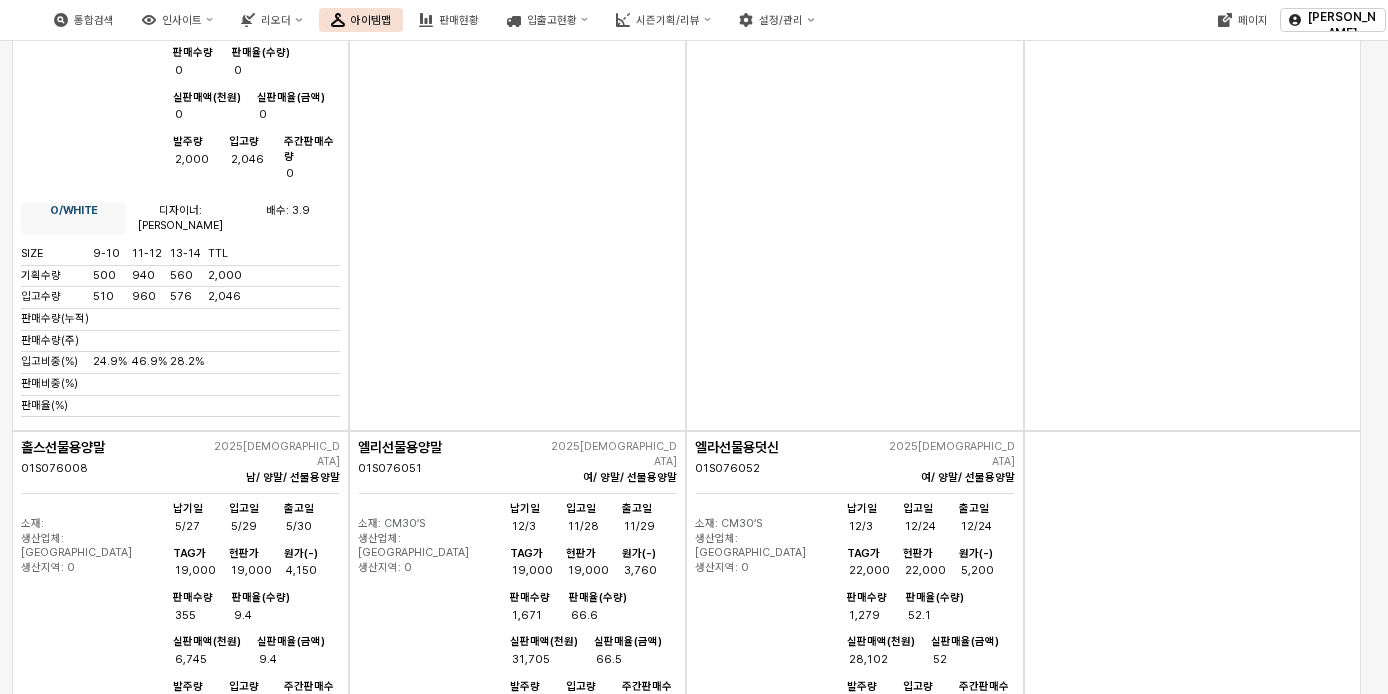 scroll, scrollTop: 0, scrollLeft: 0, axis: both 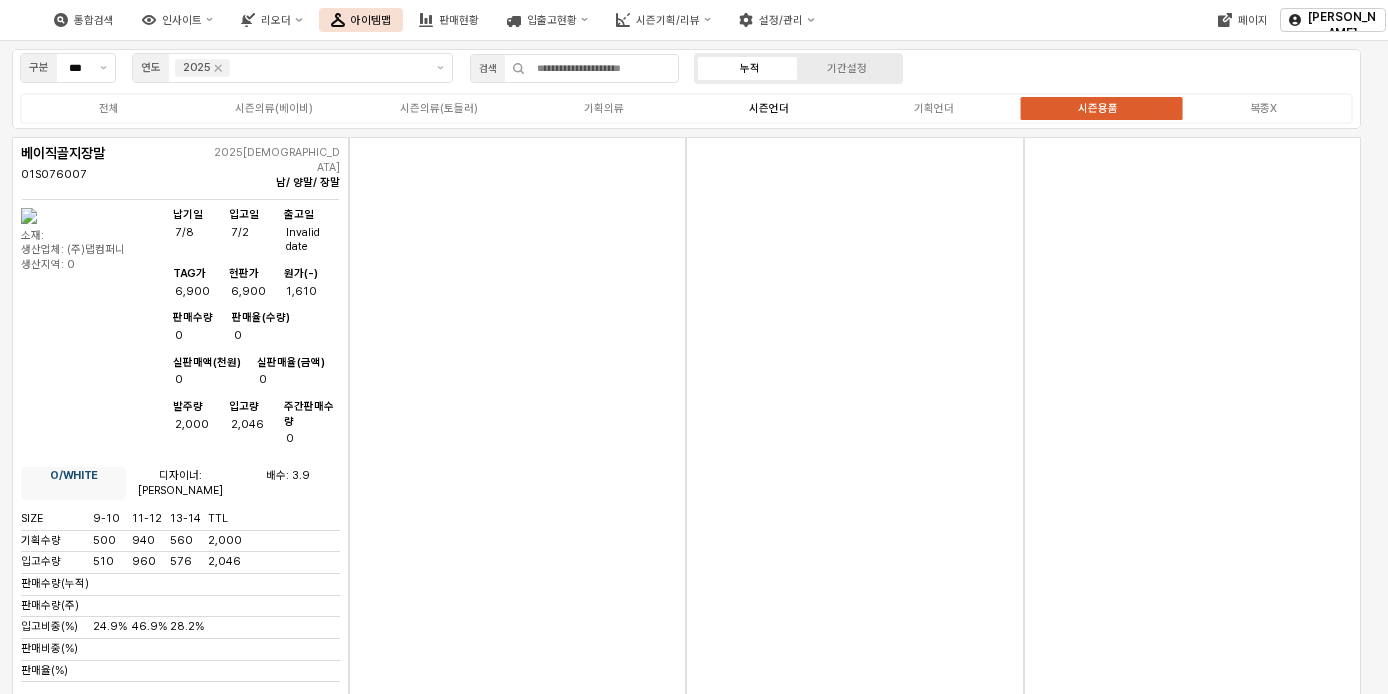 click on "시즌언더" at bounding box center (769, 108) 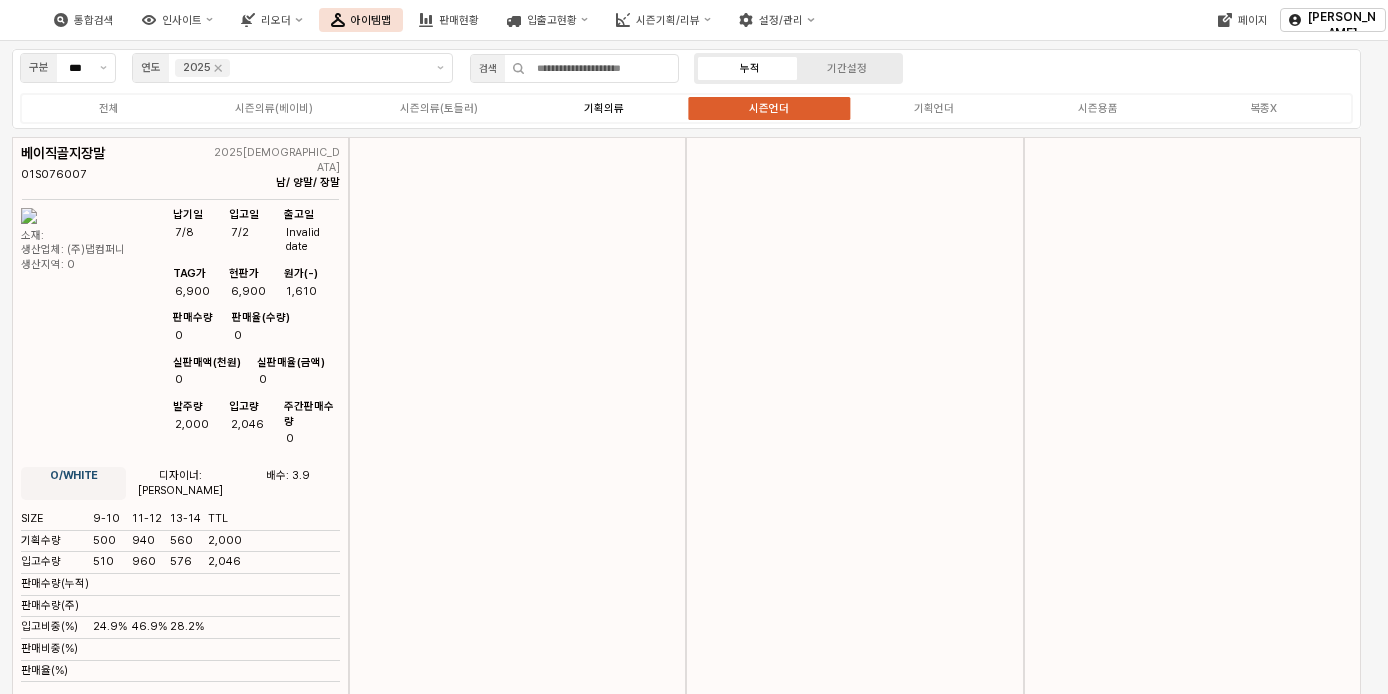 click on "기획의류" at bounding box center (604, 108) 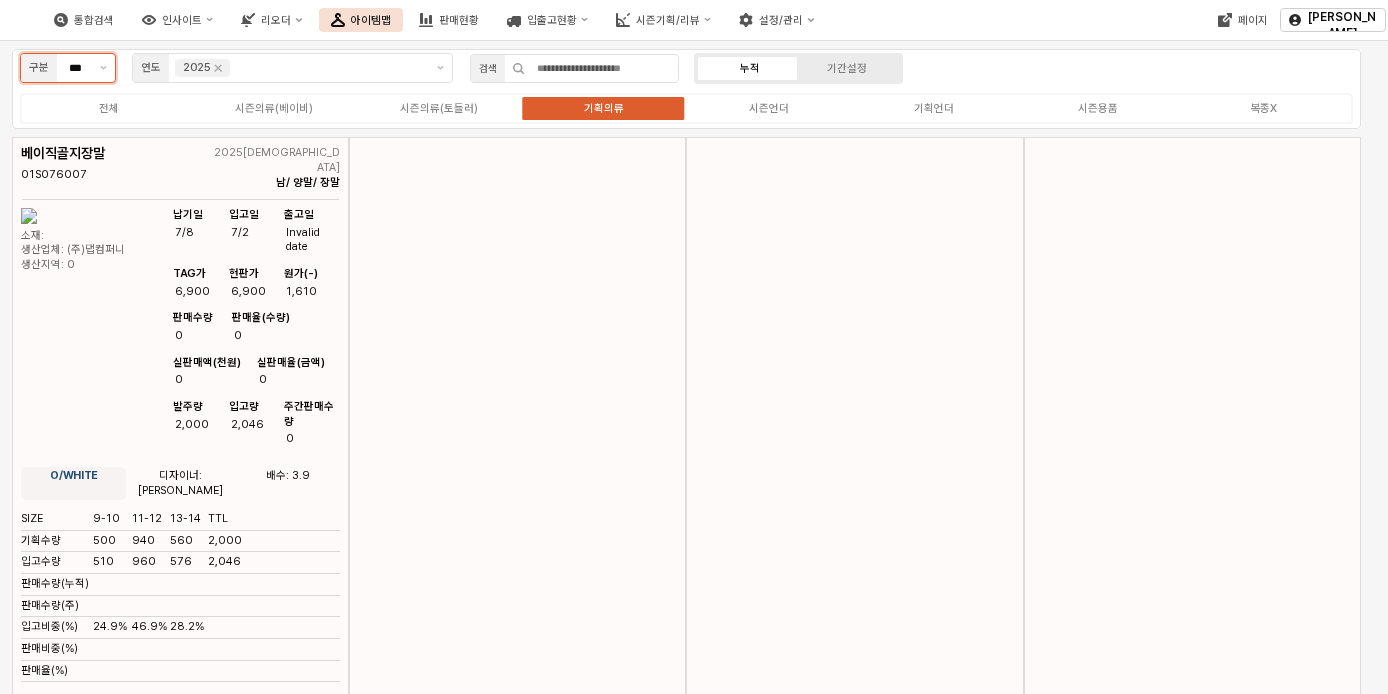 click on "***" at bounding box center (74, 68) 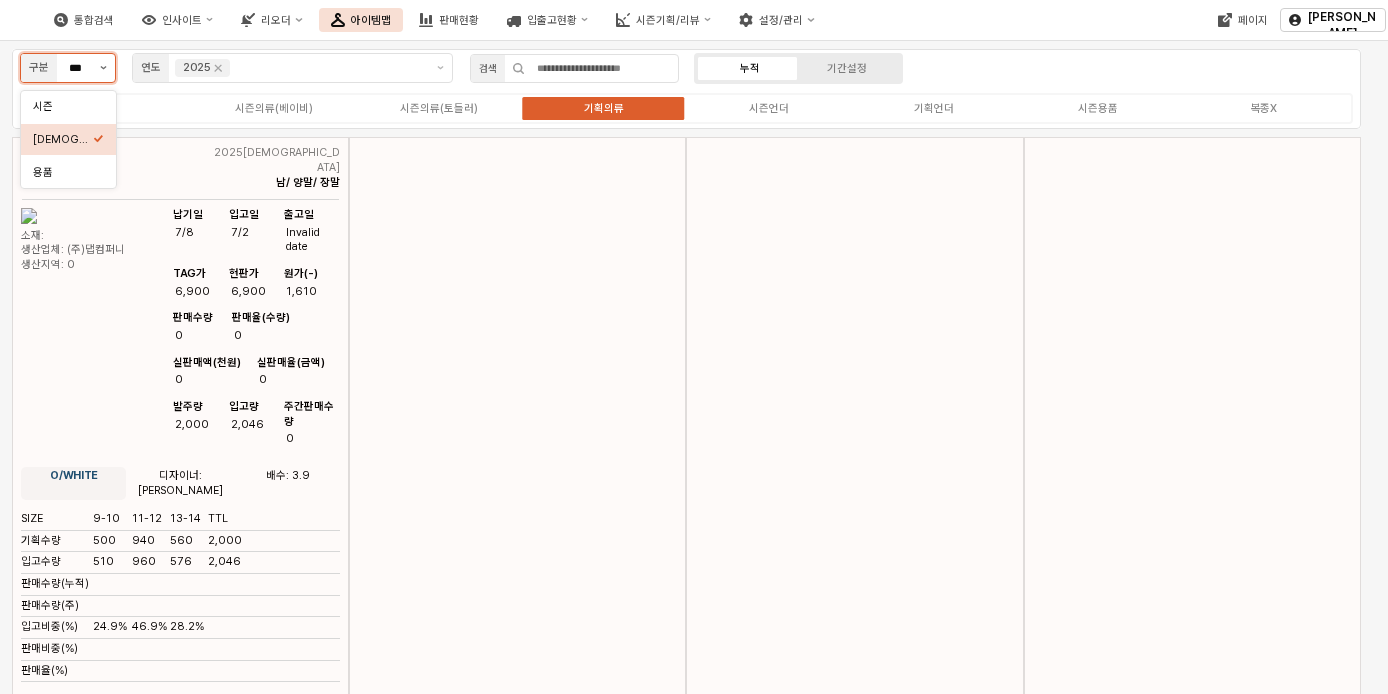 click at bounding box center (103, 68) 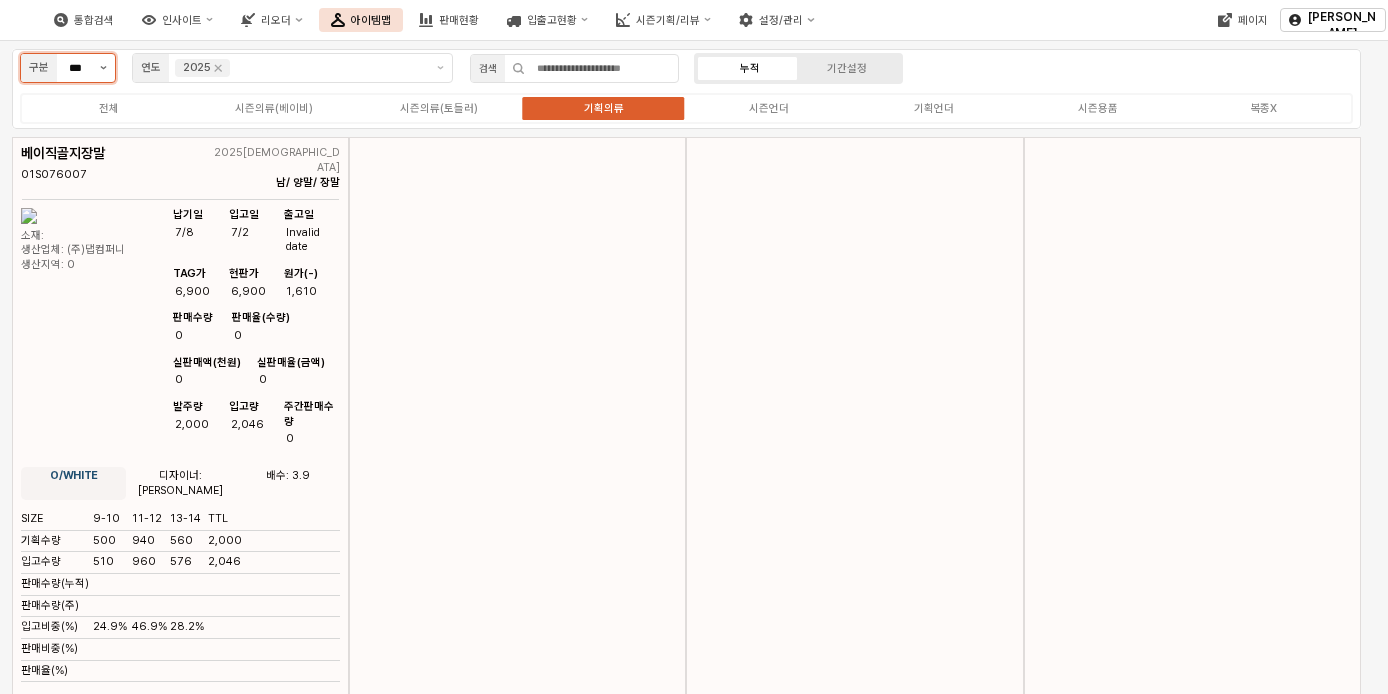 click 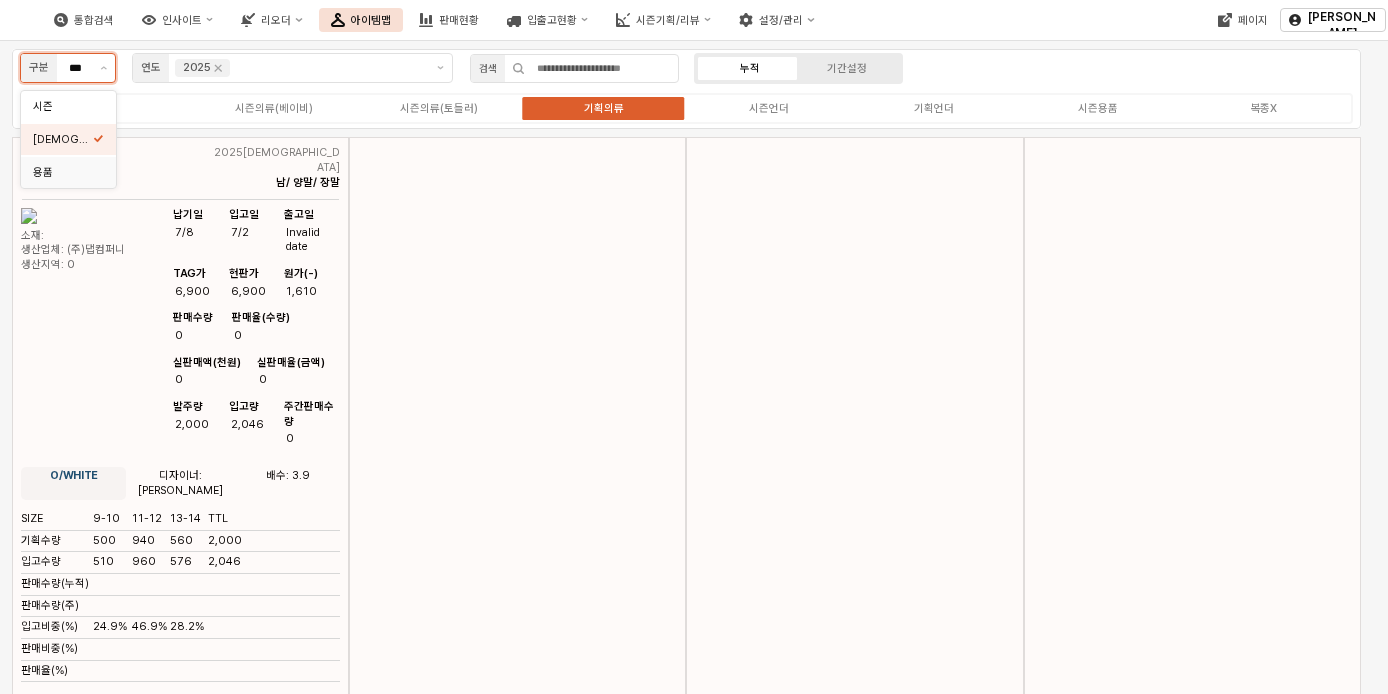 click at bounding box center (98, 170) 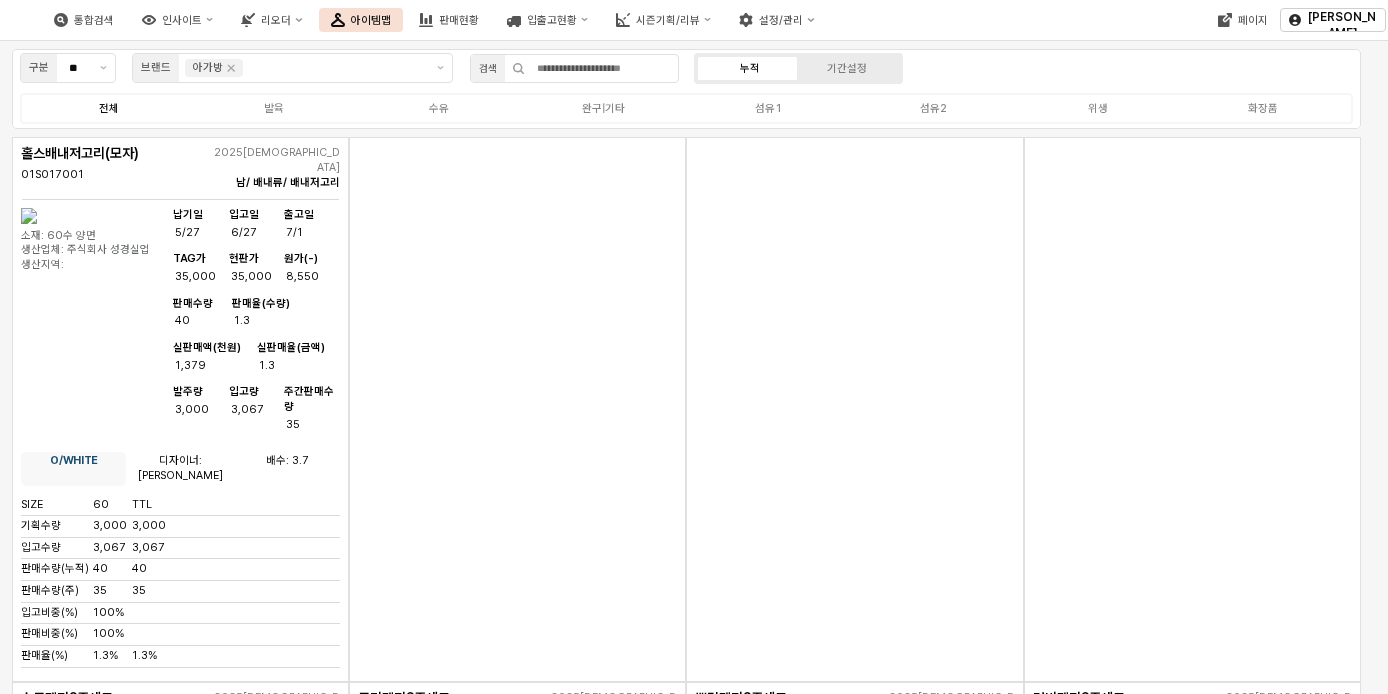 click on "전체" at bounding box center [109, 108] 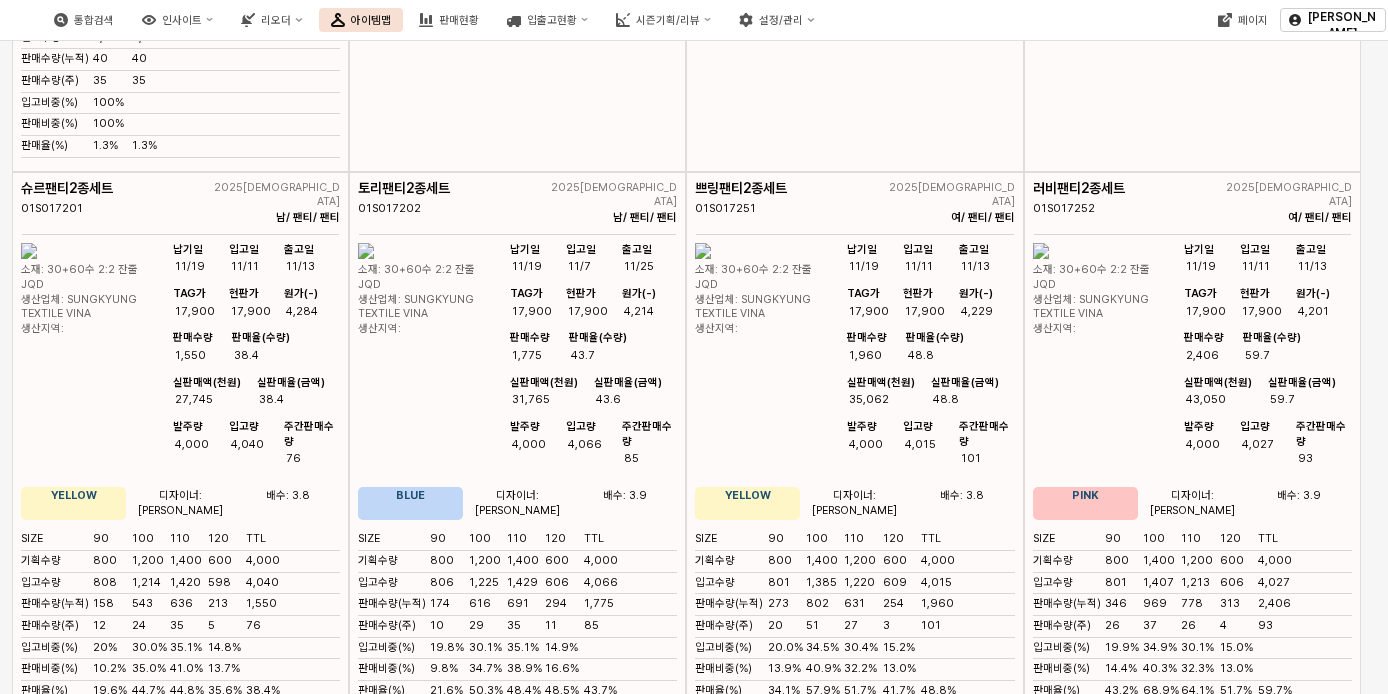 scroll, scrollTop: 0, scrollLeft: 0, axis: both 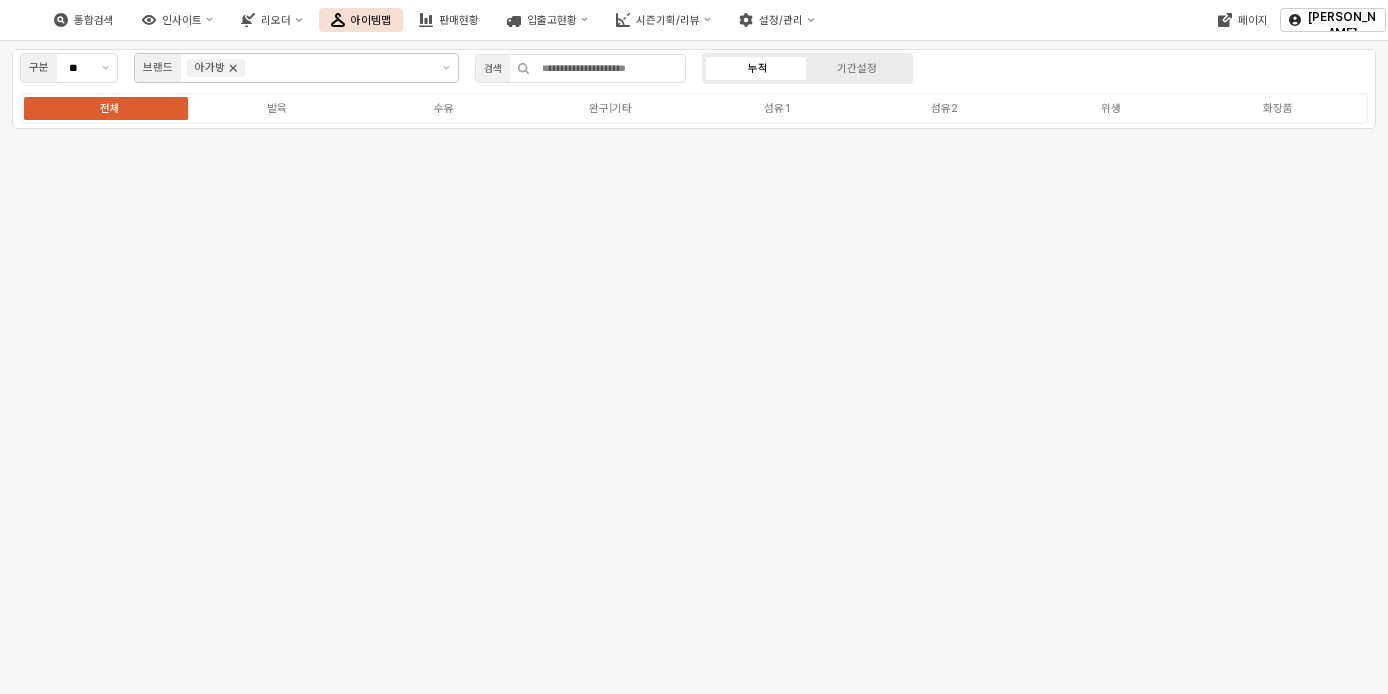 click 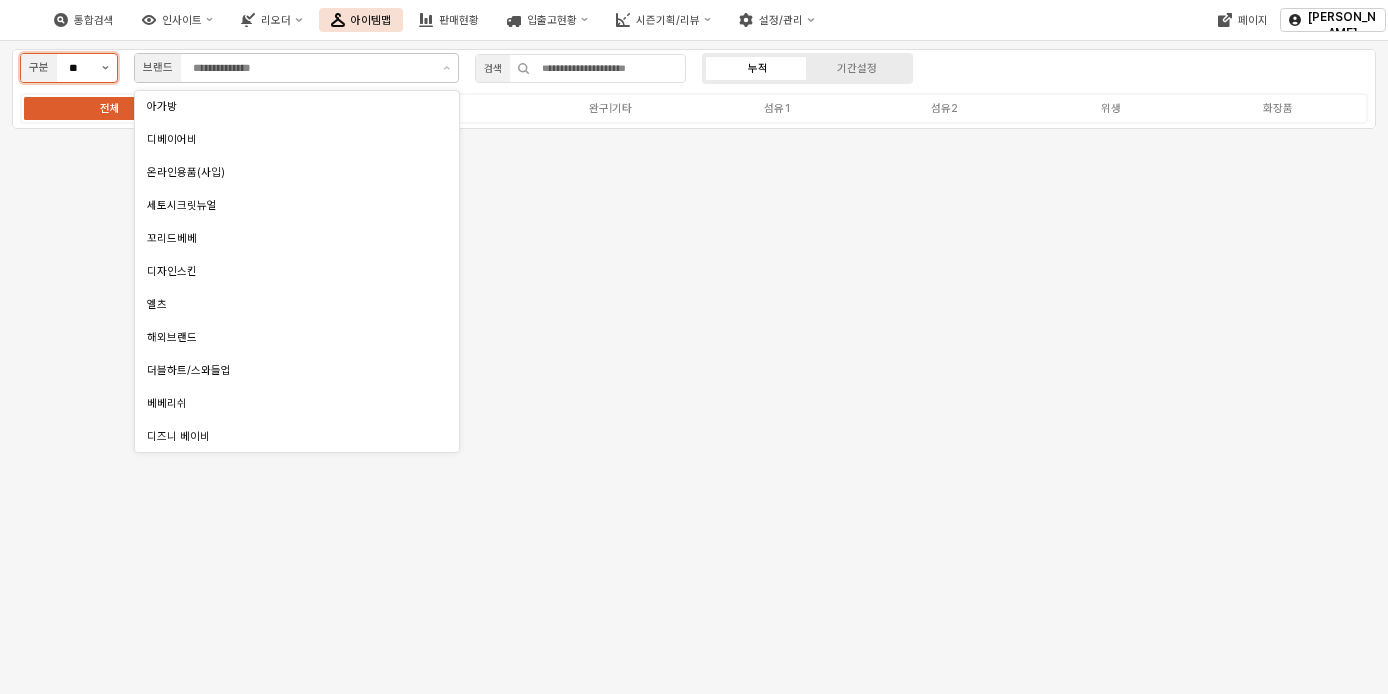 click at bounding box center [105, 68] 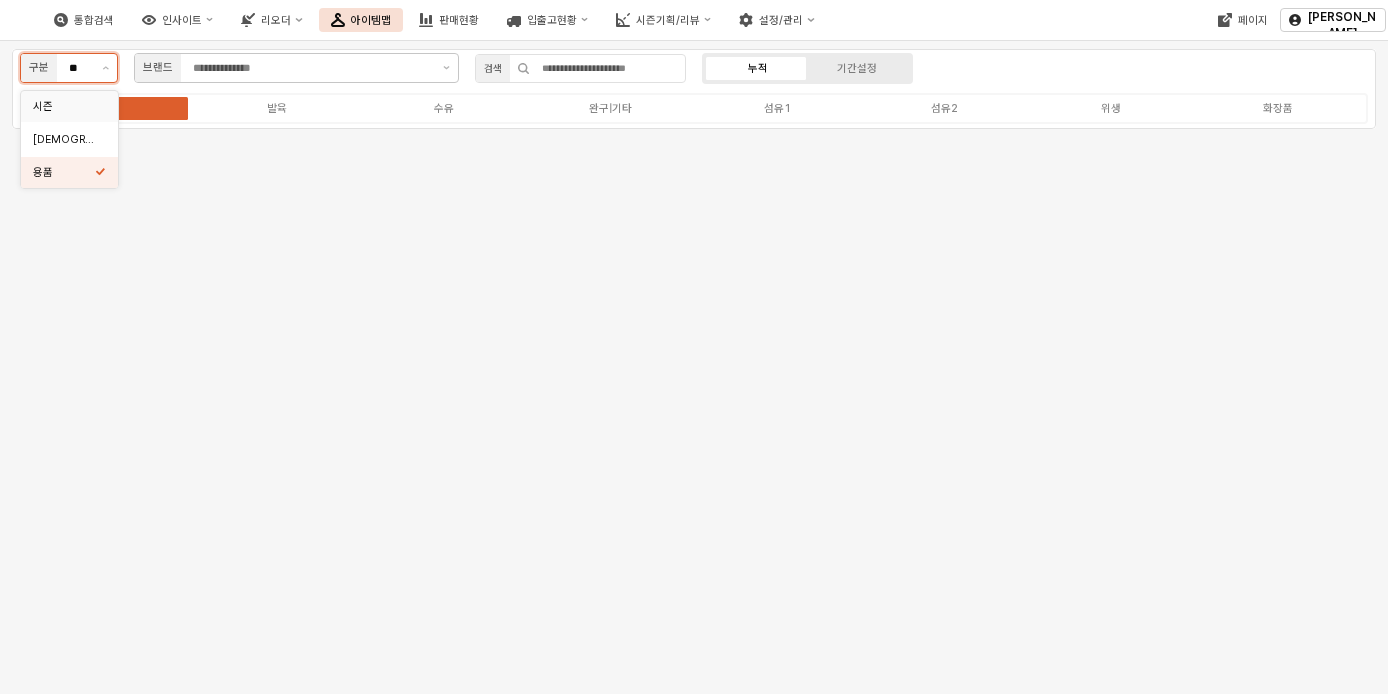 click 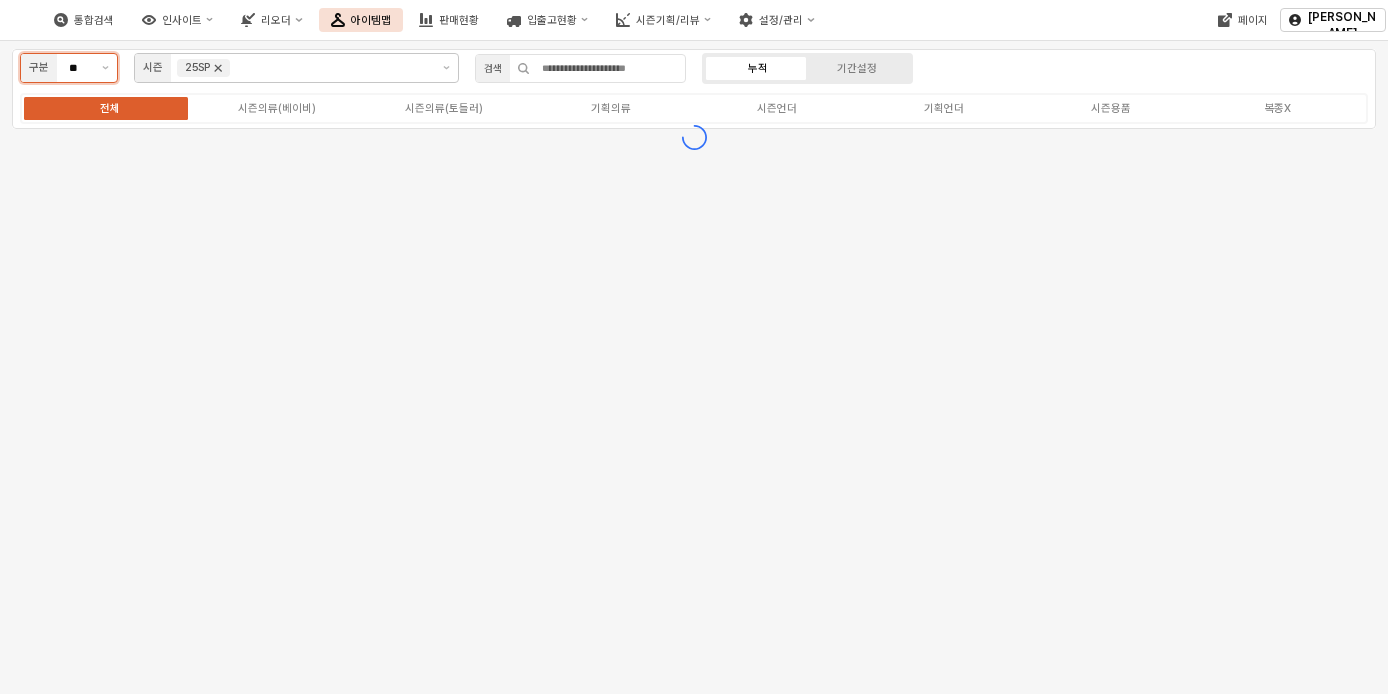 click 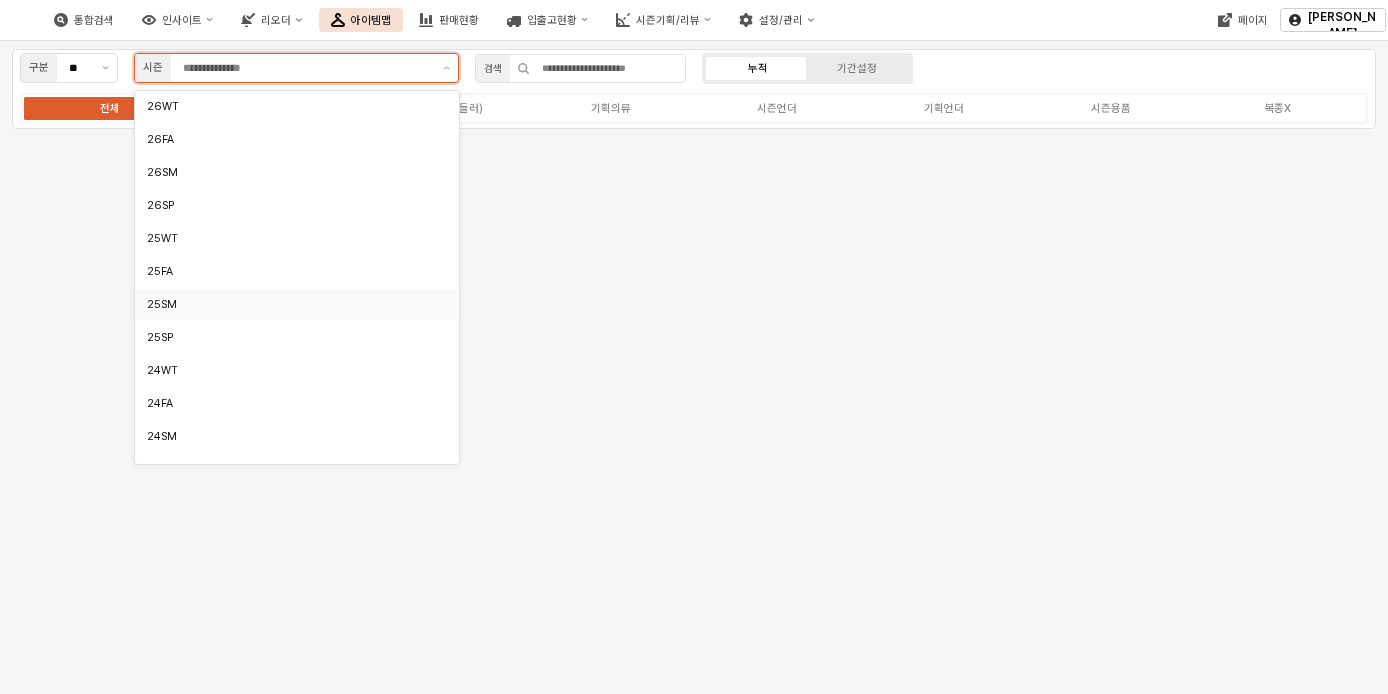 click on "25SM" at bounding box center (291, 304) 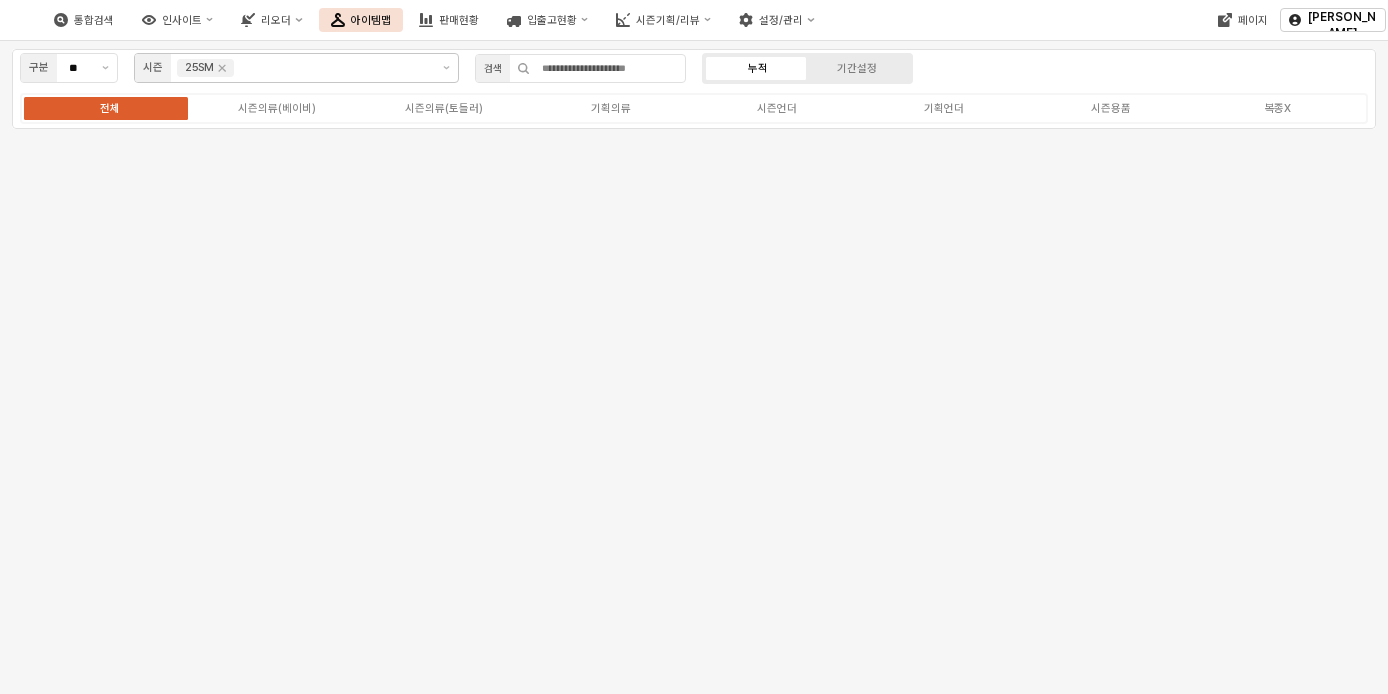 click on "구분 ** 시즌 25SM 검색 누적 기간설정 전체 시즌의류(베이비) 시즌의류(토들러) 기획의류 시즌언더 기획언더 시즌용품 복종X" at bounding box center [694, 367] 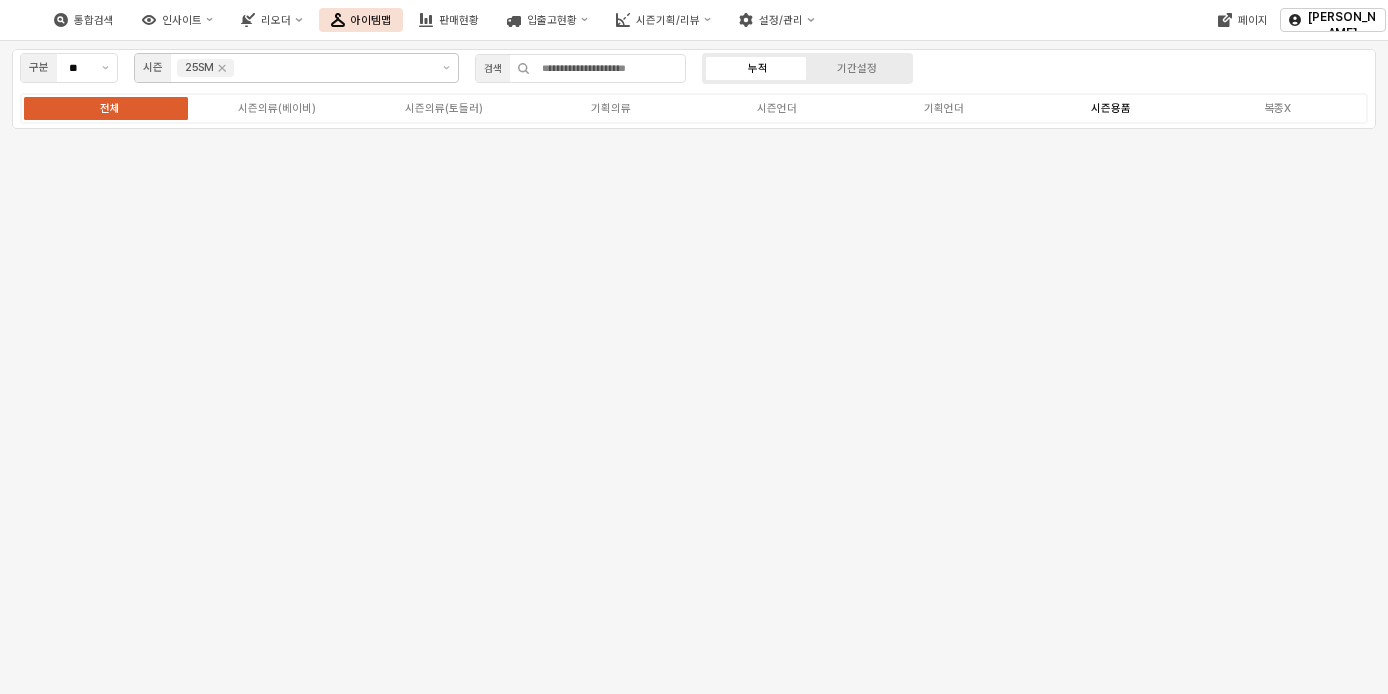 click on "시즌용품" at bounding box center (1111, 108) 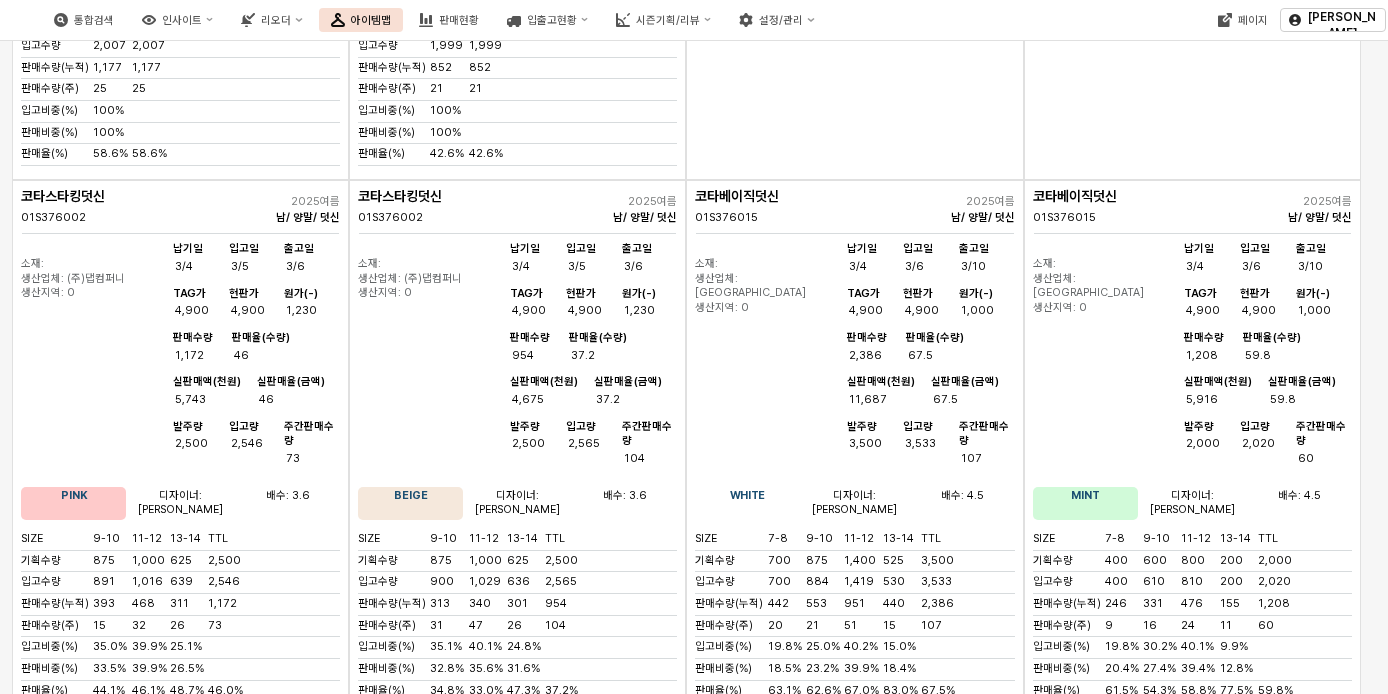 scroll, scrollTop: 0, scrollLeft: 0, axis: both 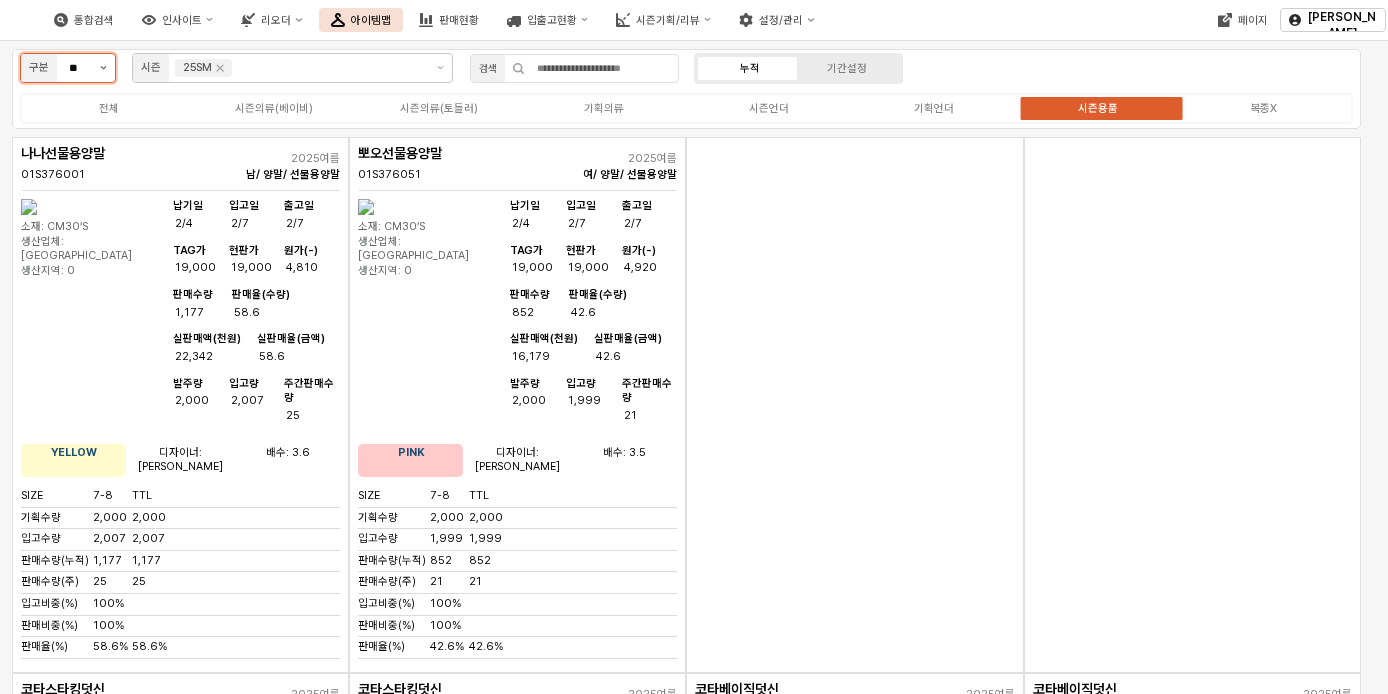 click at bounding box center [103, 68] 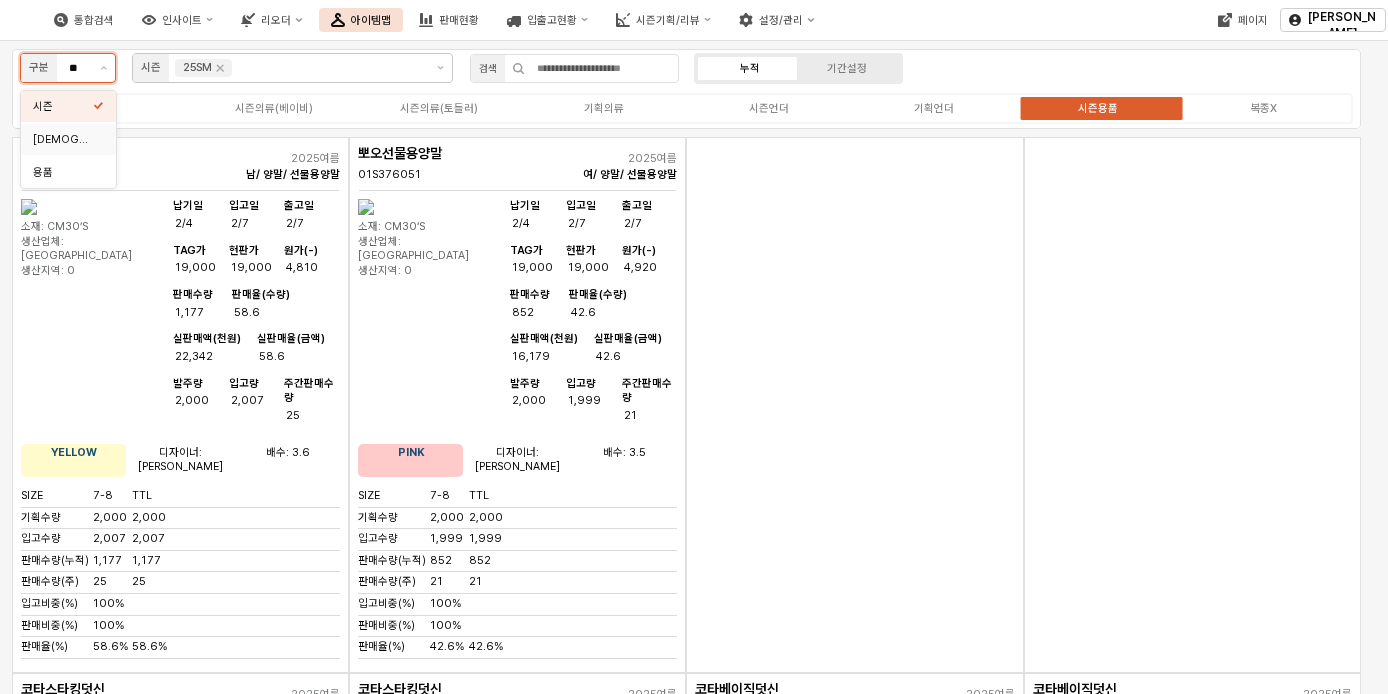 click on "[DEMOGRAPHIC_DATA]" at bounding box center [63, 139] 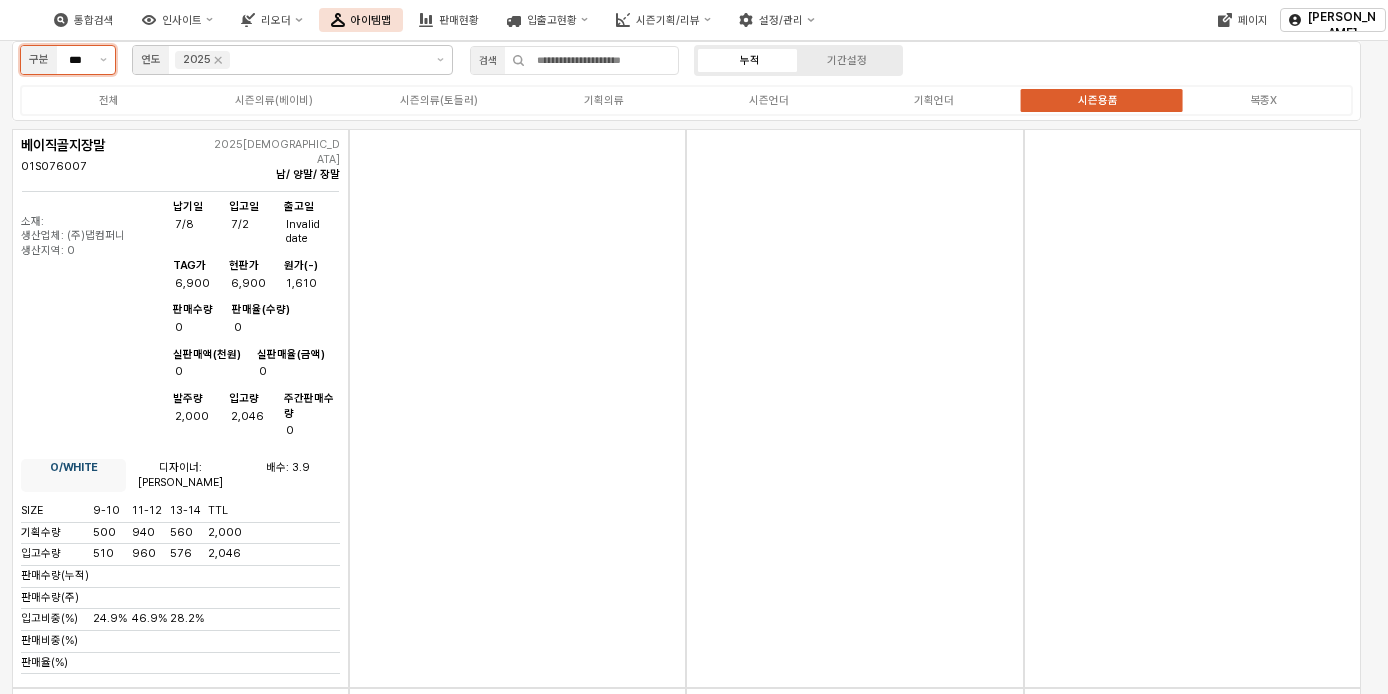 scroll, scrollTop: 0, scrollLeft: 0, axis: both 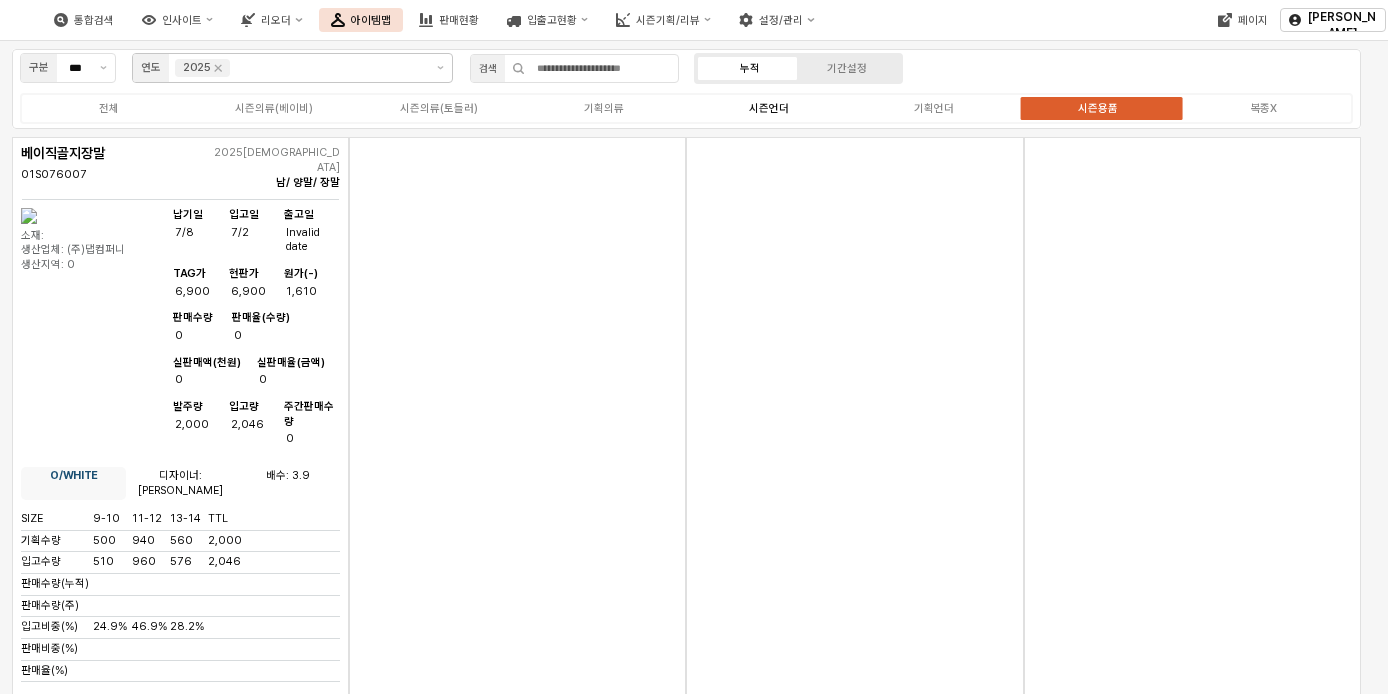 click on "시즌언더" at bounding box center [769, 108] 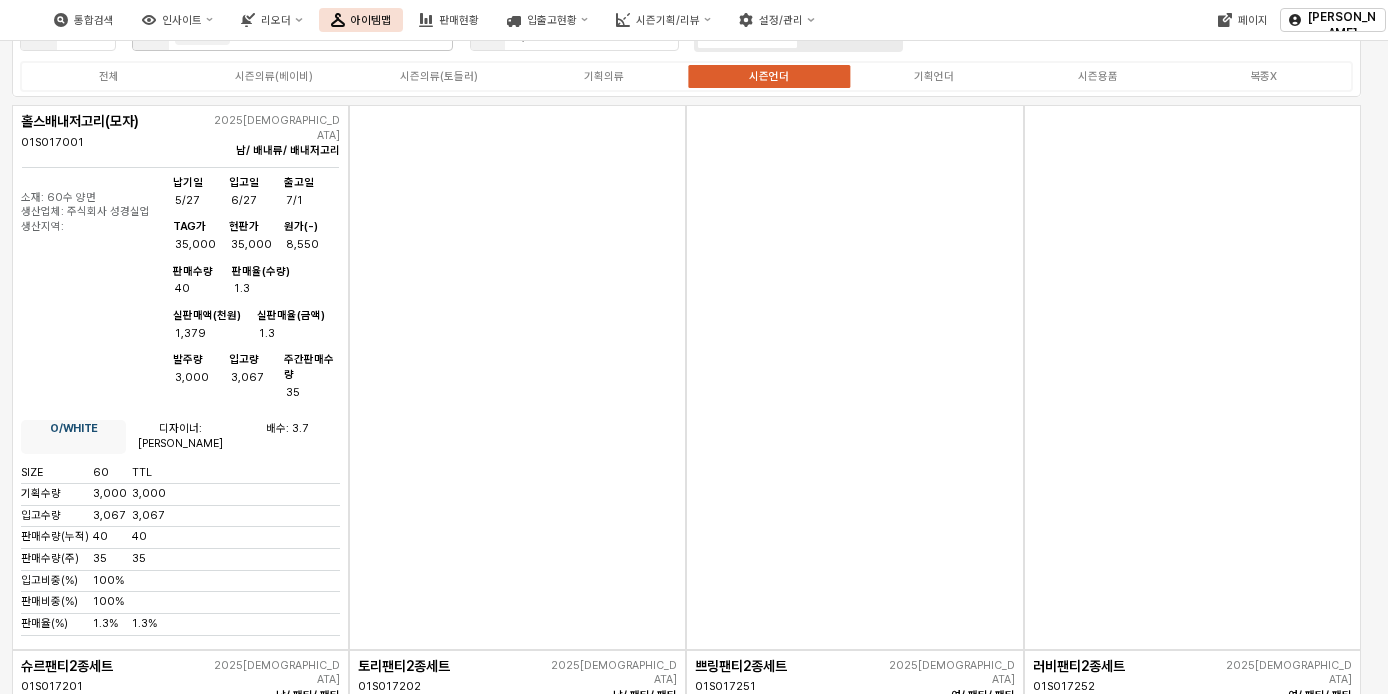 scroll, scrollTop: 0, scrollLeft: 0, axis: both 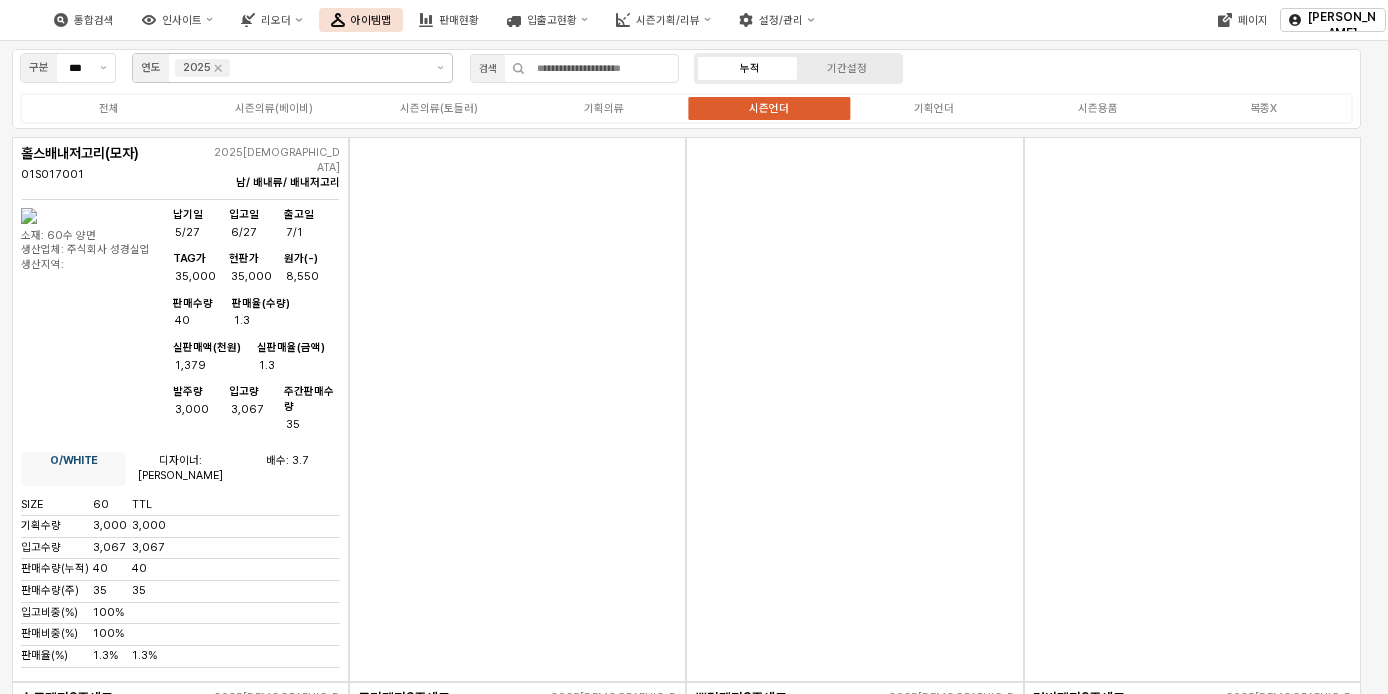 click on "전체 시즌의류(베이비) 시즌의류(토들러) 기획의류 시즌언더 기획언더 시즌용품 복종X" at bounding box center (686, 108) 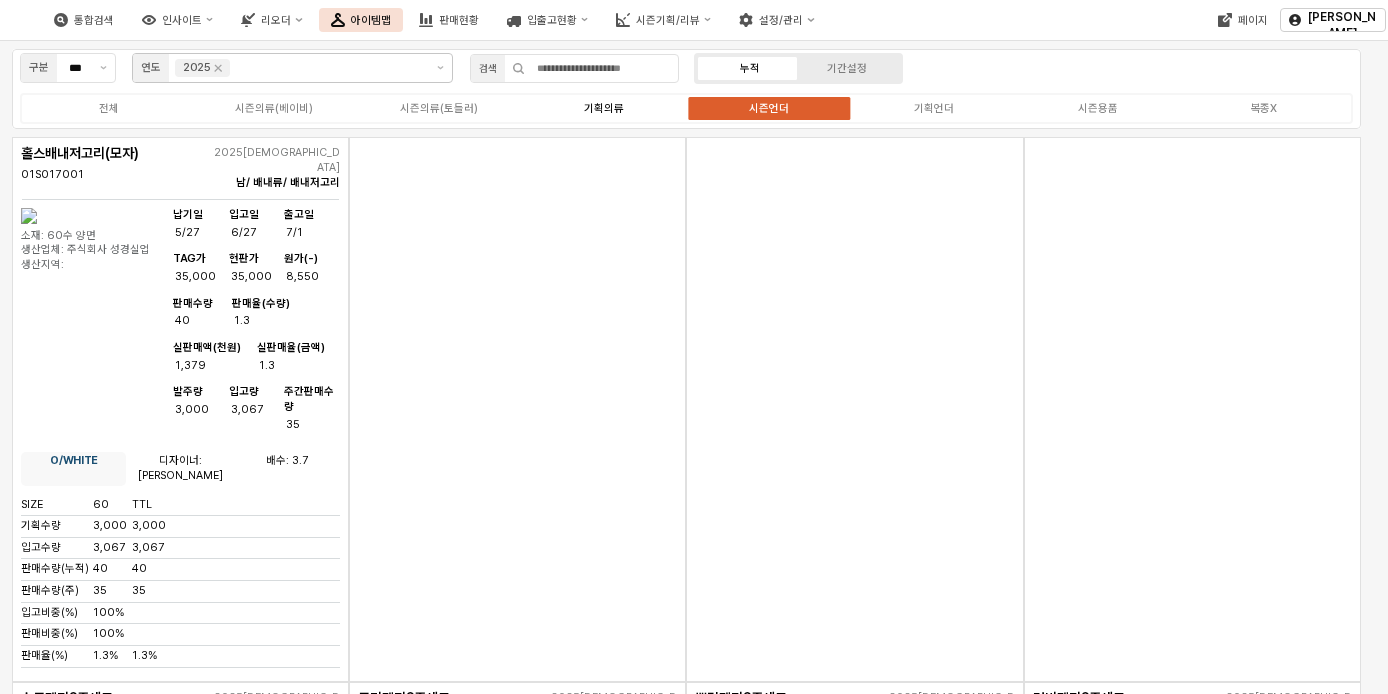 click on "기획의류" at bounding box center [604, 108] 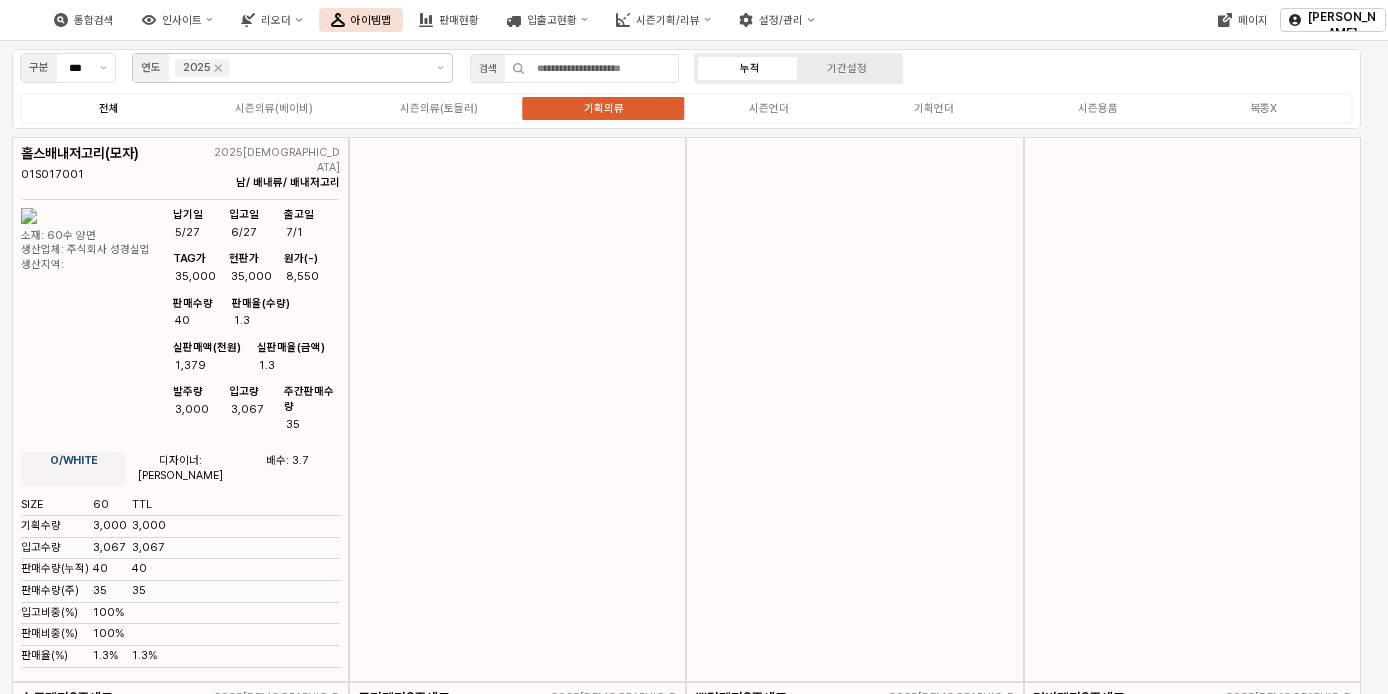 click on "전체" at bounding box center [109, 108] 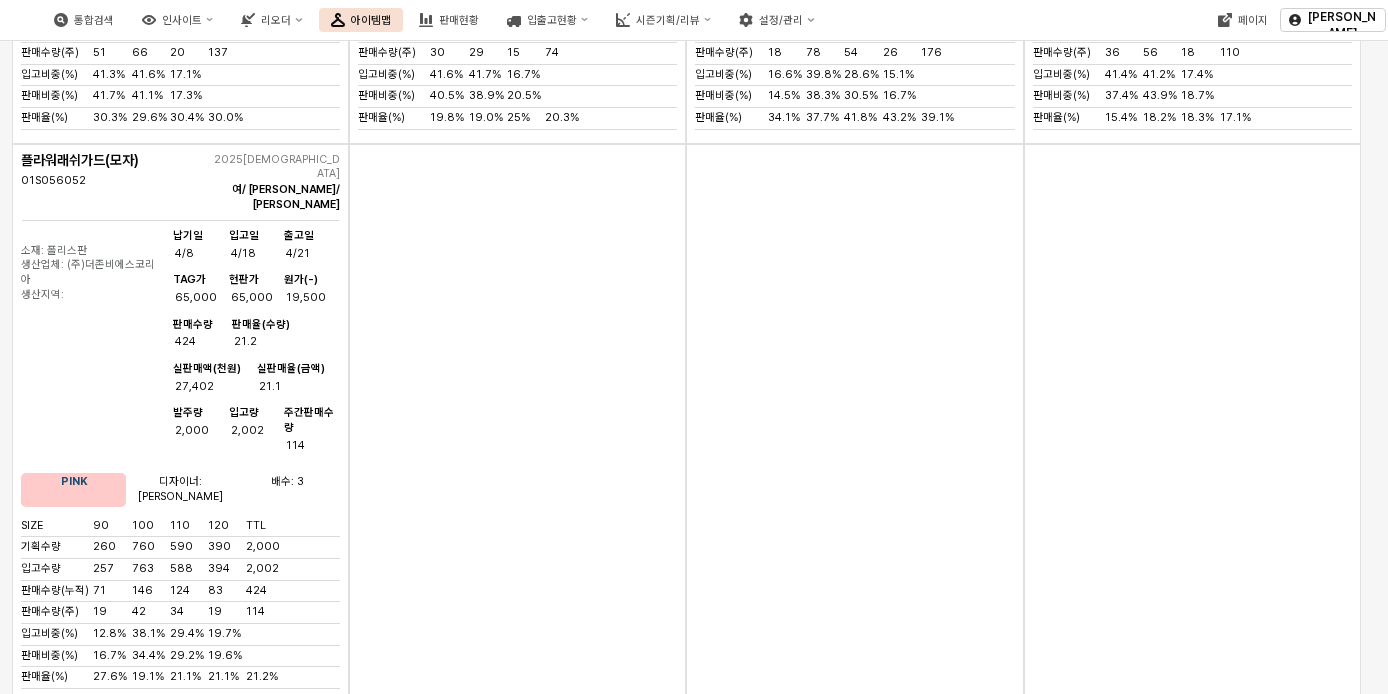 scroll, scrollTop: 12600, scrollLeft: 0, axis: vertical 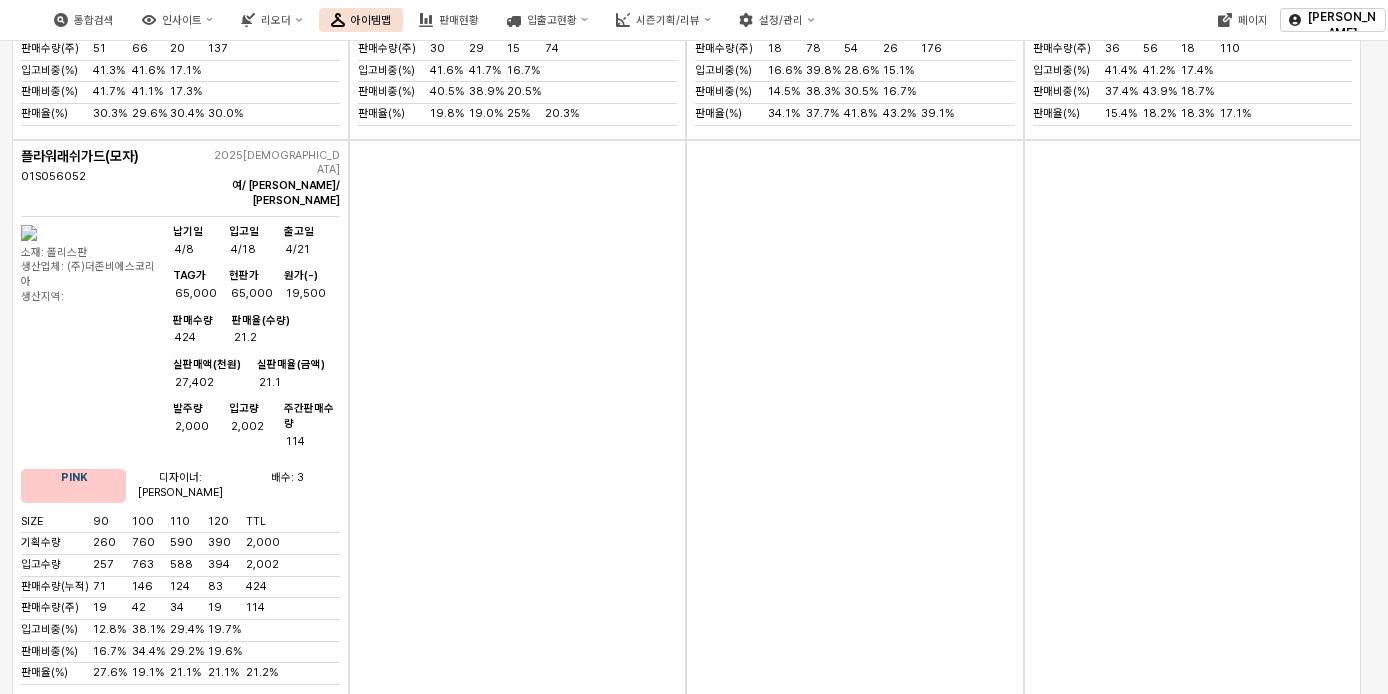 click at bounding box center [29, 233] 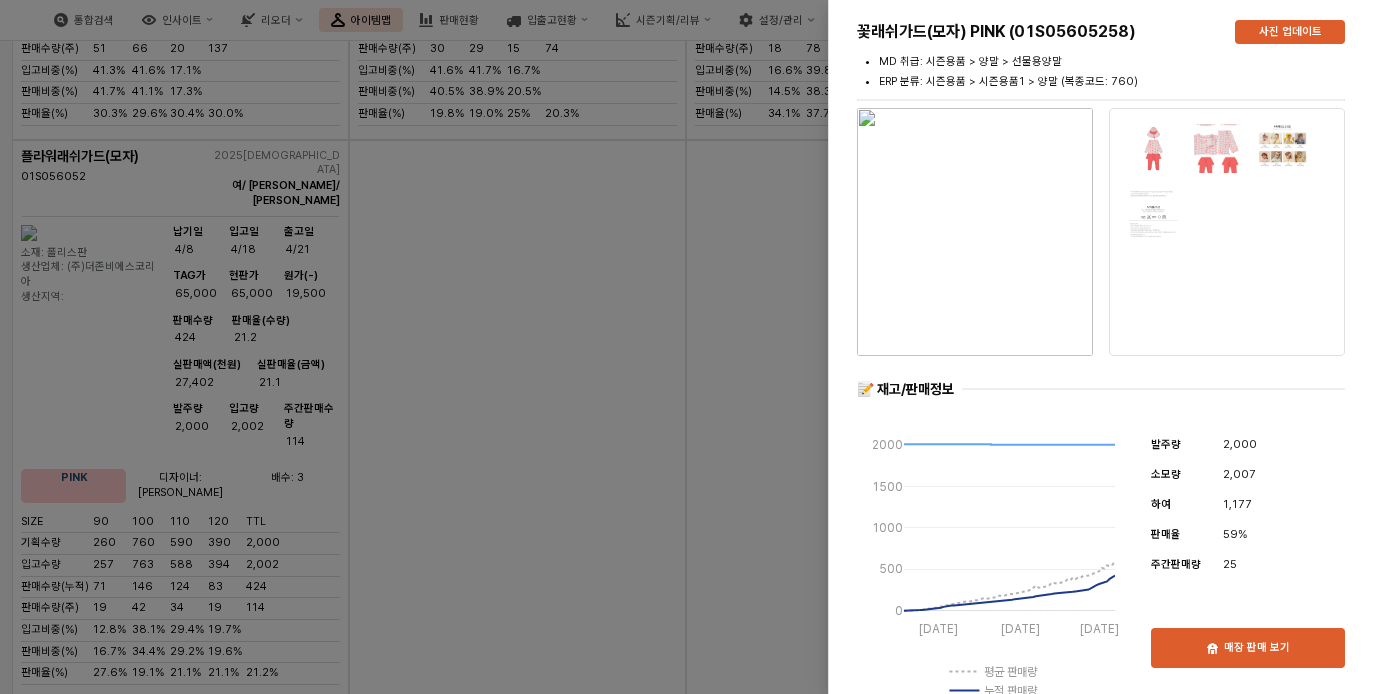 click at bounding box center [694, 347] 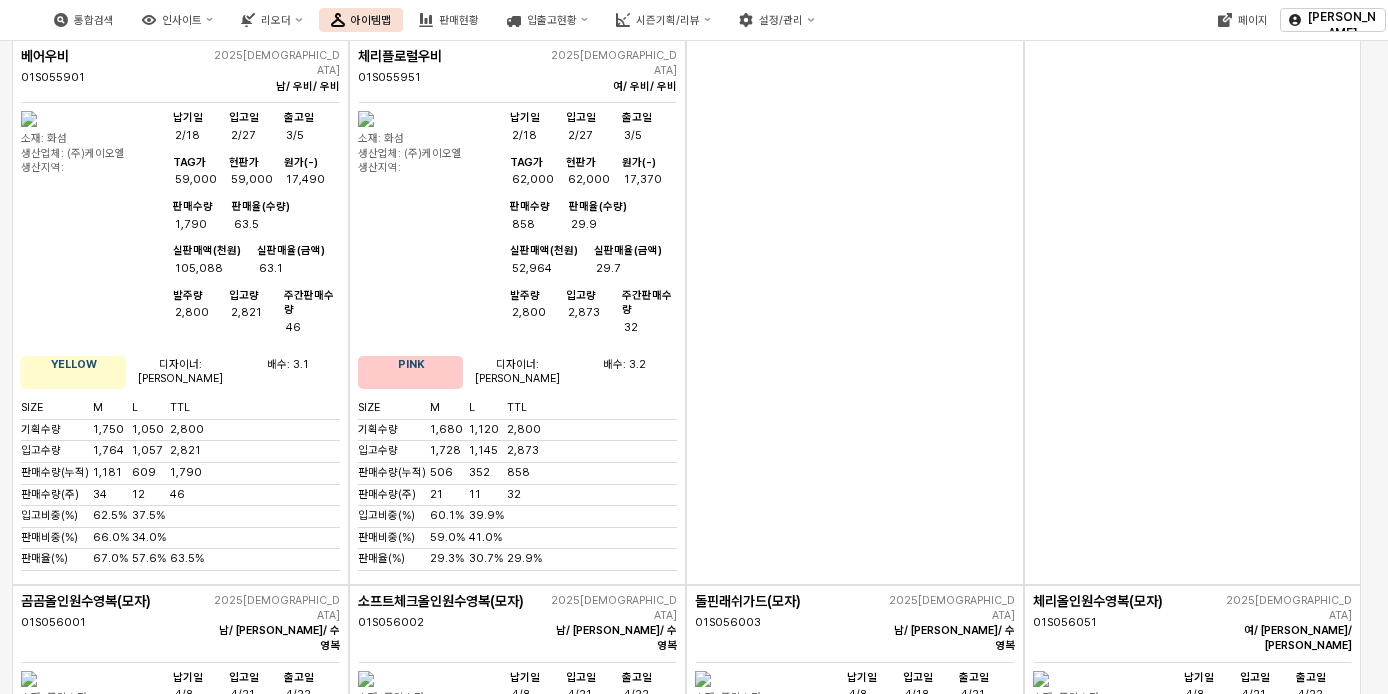 scroll, scrollTop: 11587, scrollLeft: 0, axis: vertical 